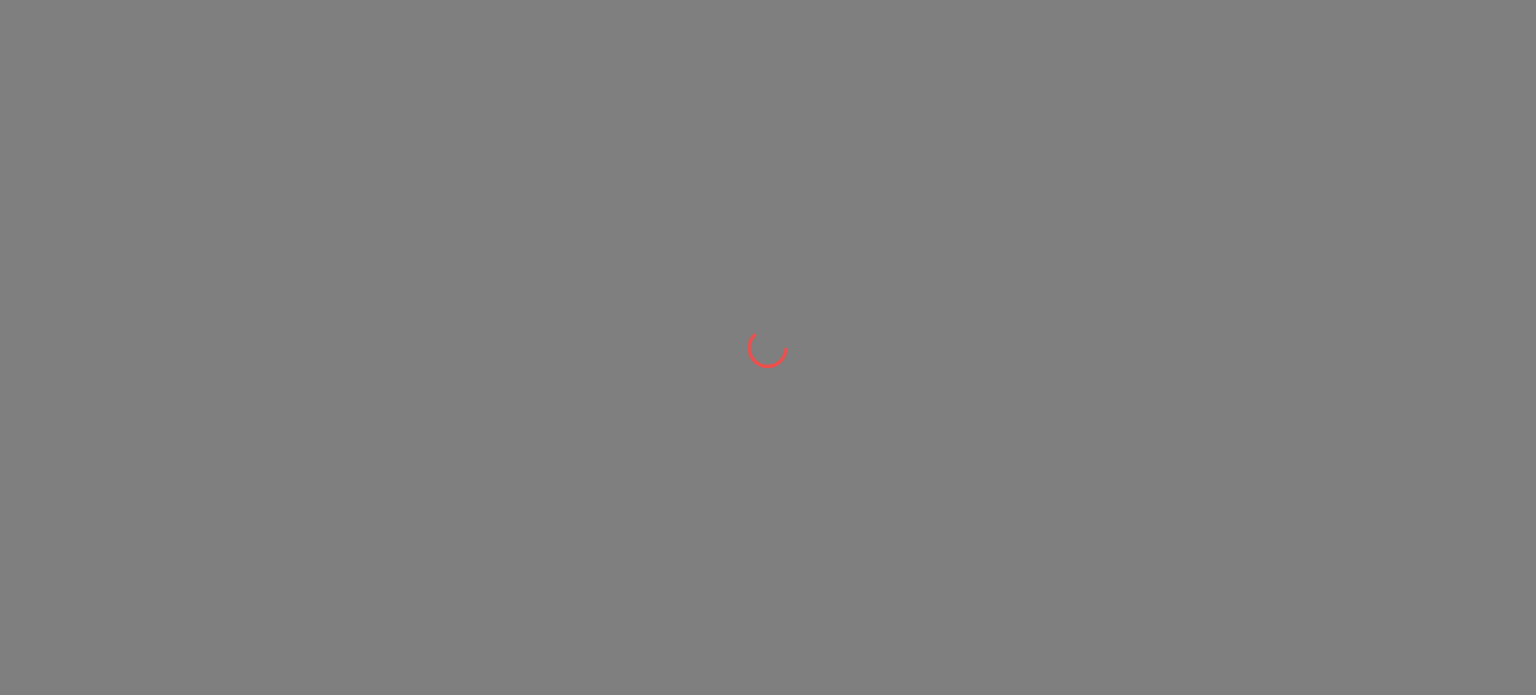 scroll, scrollTop: 0, scrollLeft: 0, axis: both 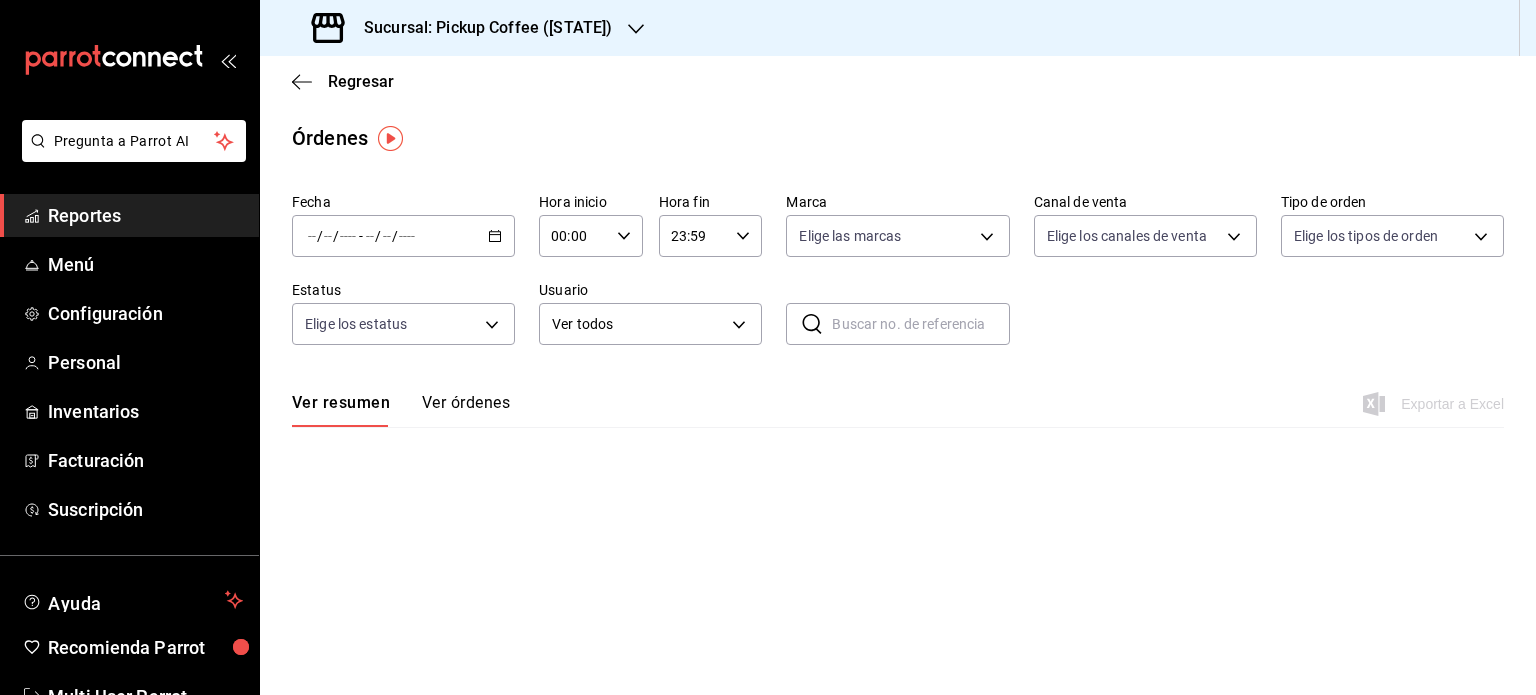 click on "Reportes" at bounding box center [145, 215] 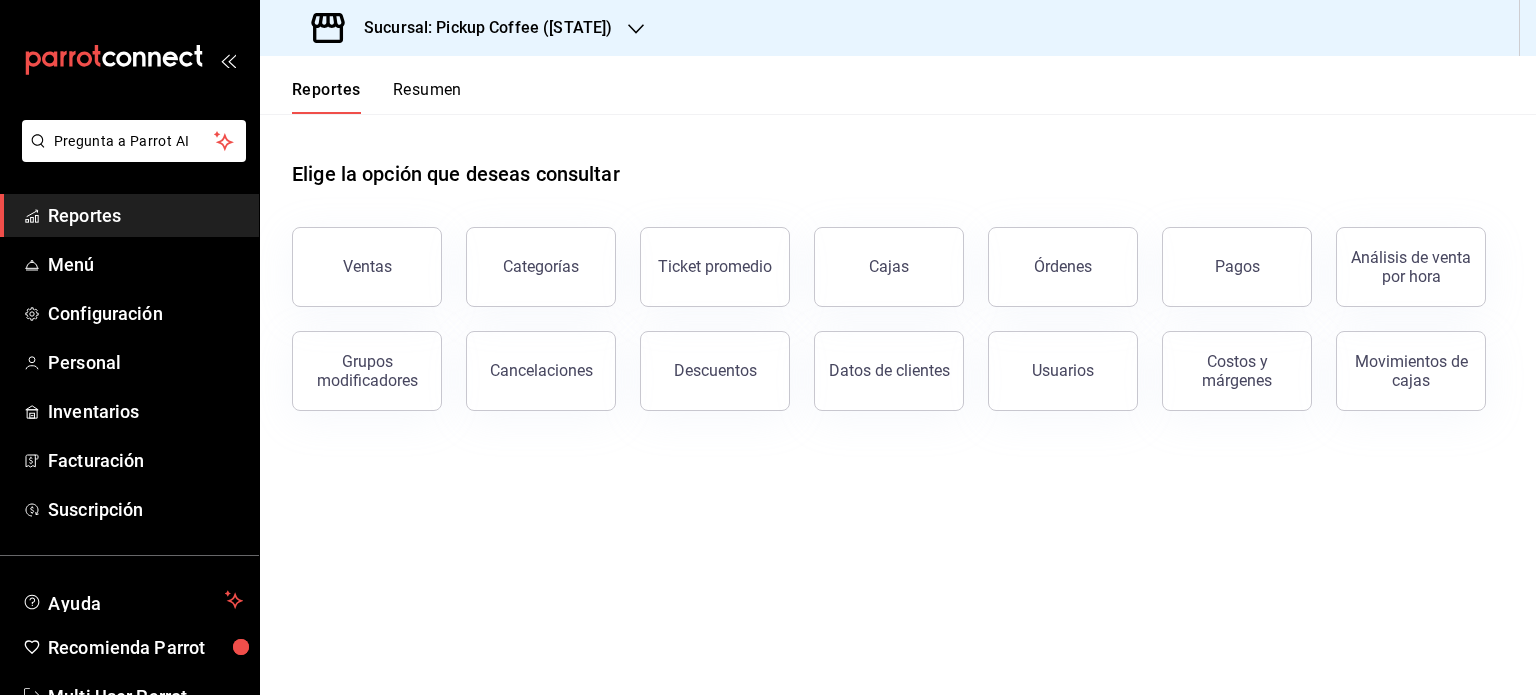 click on "Resumen" at bounding box center [427, 97] 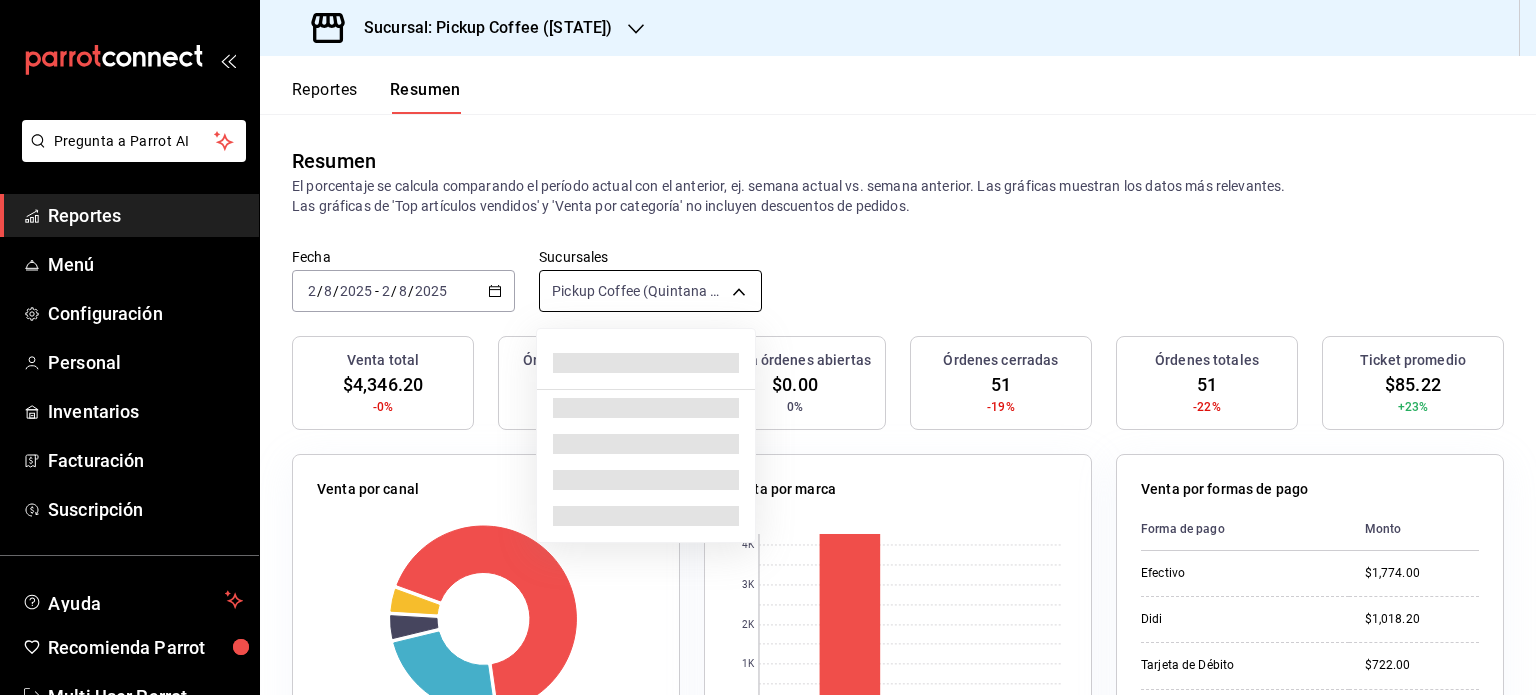 click on "Pregunta a Parrot AI Reportes   Menú   Configuración   Personal   Inventarios   Facturación   Suscripción   Ayuda Recomienda Parrot   Multi User Parrot   Sugerir nueva función   Sucursal: Pickup Coffee ([STATE]) Reportes Resumen Resumen El porcentaje se calcula comparando el período actual con el anterior, ej. semana actual vs. semana anterior. Las gráficas muestran los datos más relevantes.  Las gráficas de 'Top artículos vendidos' y 'Venta por categoría' no incluyen descuentos de pedidos. Fecha [DATE] [DATE] - [DATE] [DATE] Sucursales Pickup Coffee ([STATE]) [object Object] Venta total $4,346.20 -0% Órdenes abiertas 0 0% Venta órdenes abiertas $0.00 0% Órdenes cerradas 51 -19% Órdenes totales 51 -22% Ticket promedio $85.22 +23% Venta por canal Canal Porcentaje Monto Sucursal 68.4% $2,973.00 DiDi Food 23.43% $1,018.20 Uber Eats 4.14% $180.00 Rappi 4.03% $175.00 Venta por marca  0 1K 2K 3K 4K Marca Monto Pickup Coffee - [STATE] $4,280.20 $66.00 Forma de pago" at bounding box center [768, 347] 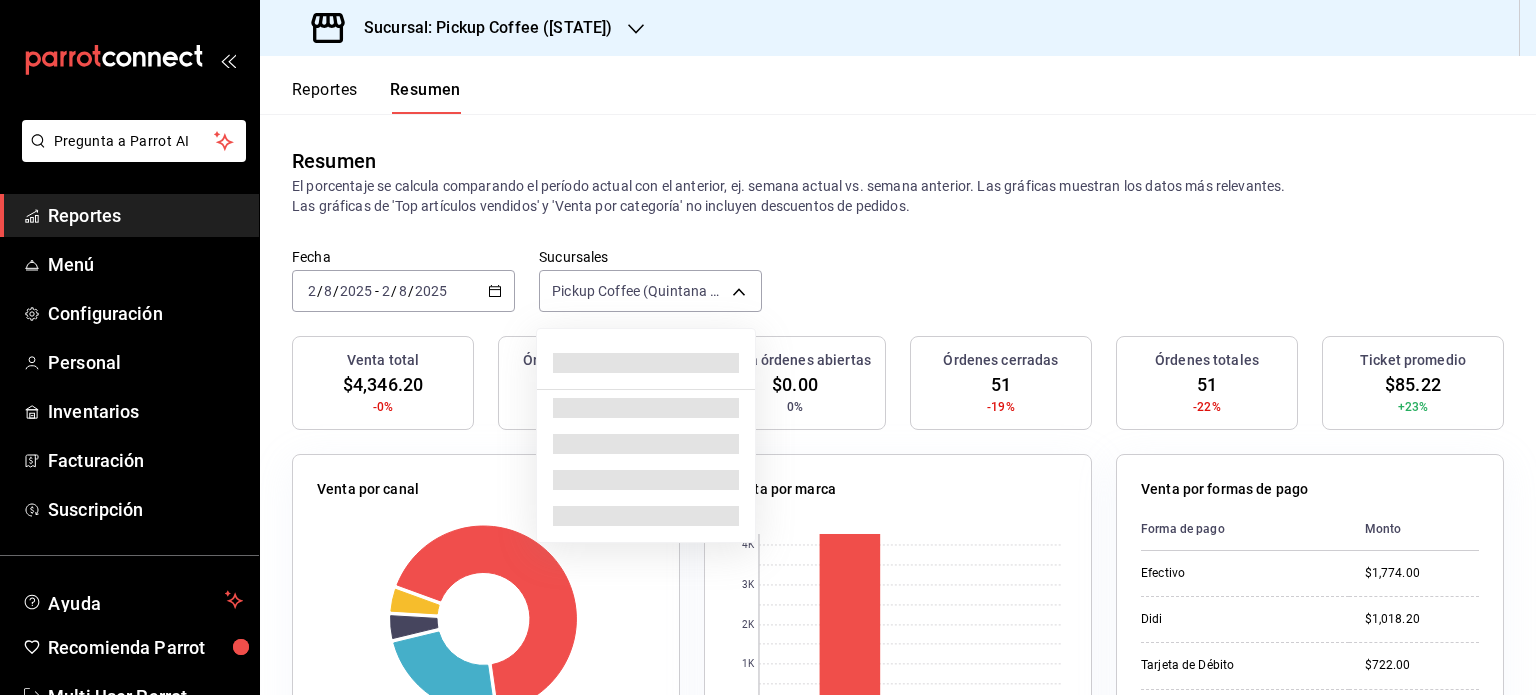 click at bounding box center [768, 347] 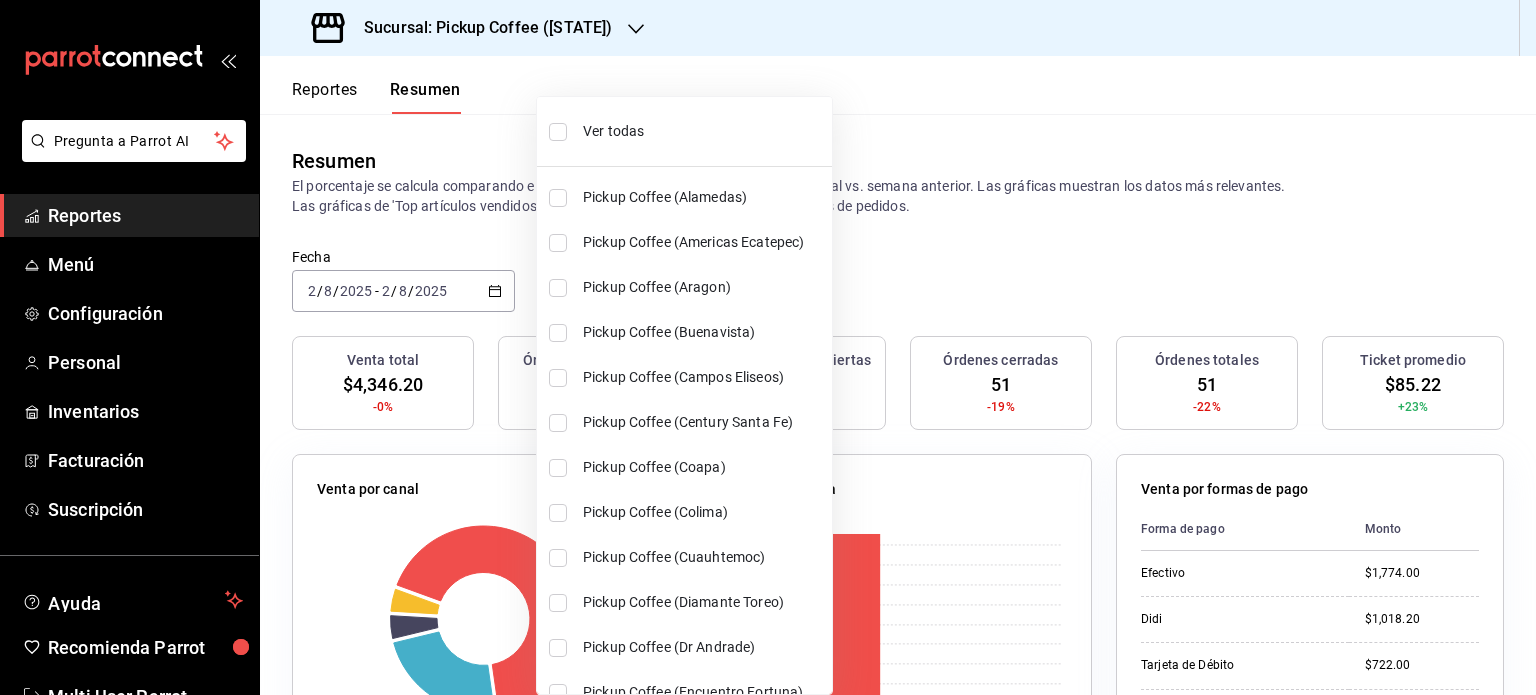 click on "Ver todas" at bounding box center (703, 131) 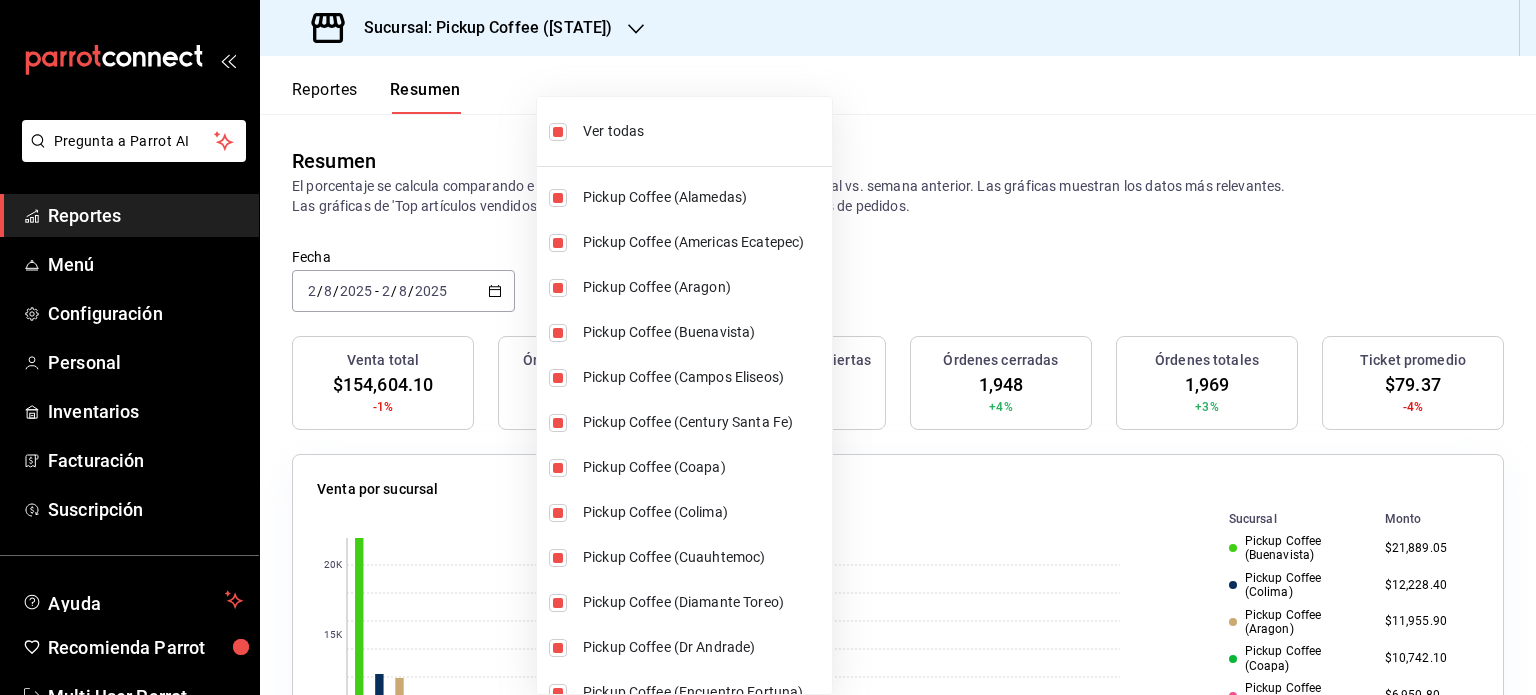 click at bounding box center [768, 347] 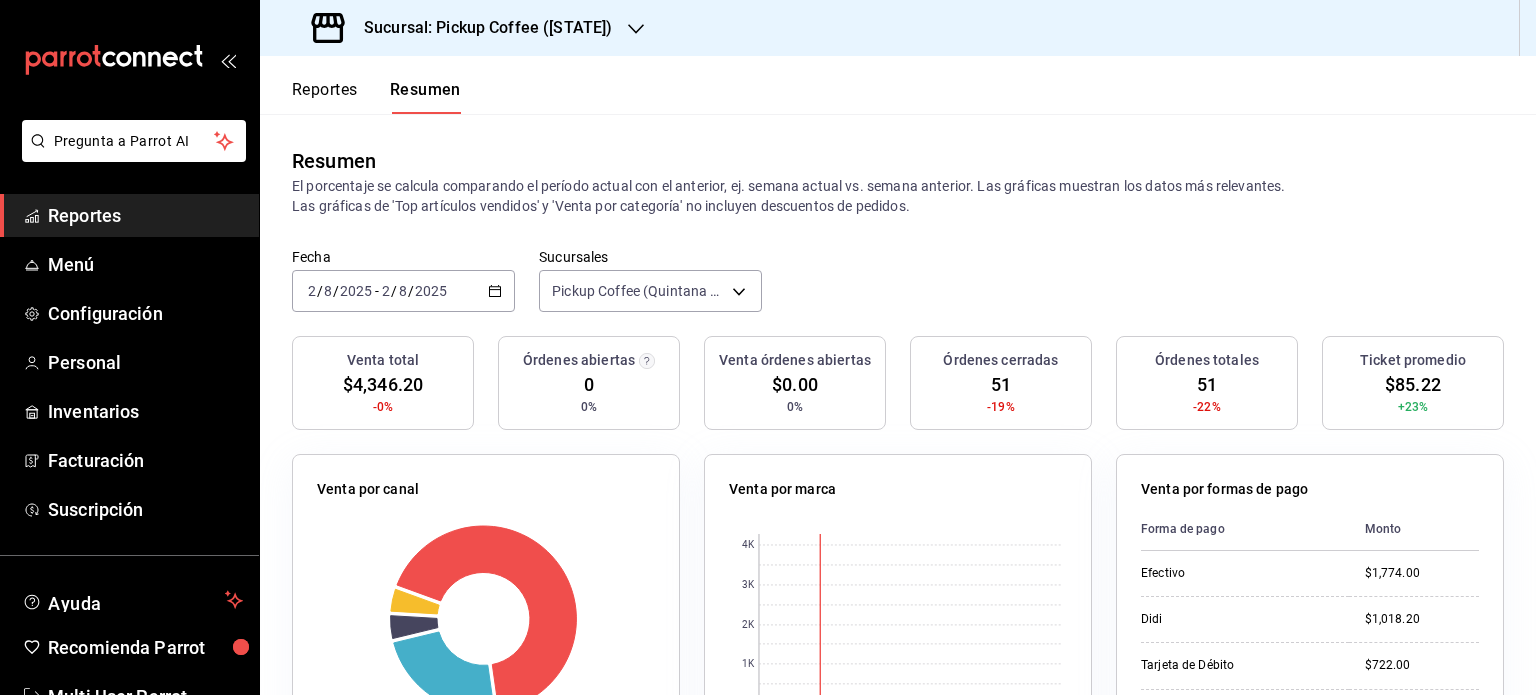 scroll, scrollTop: 0, scrollLeft: 0, axis: both 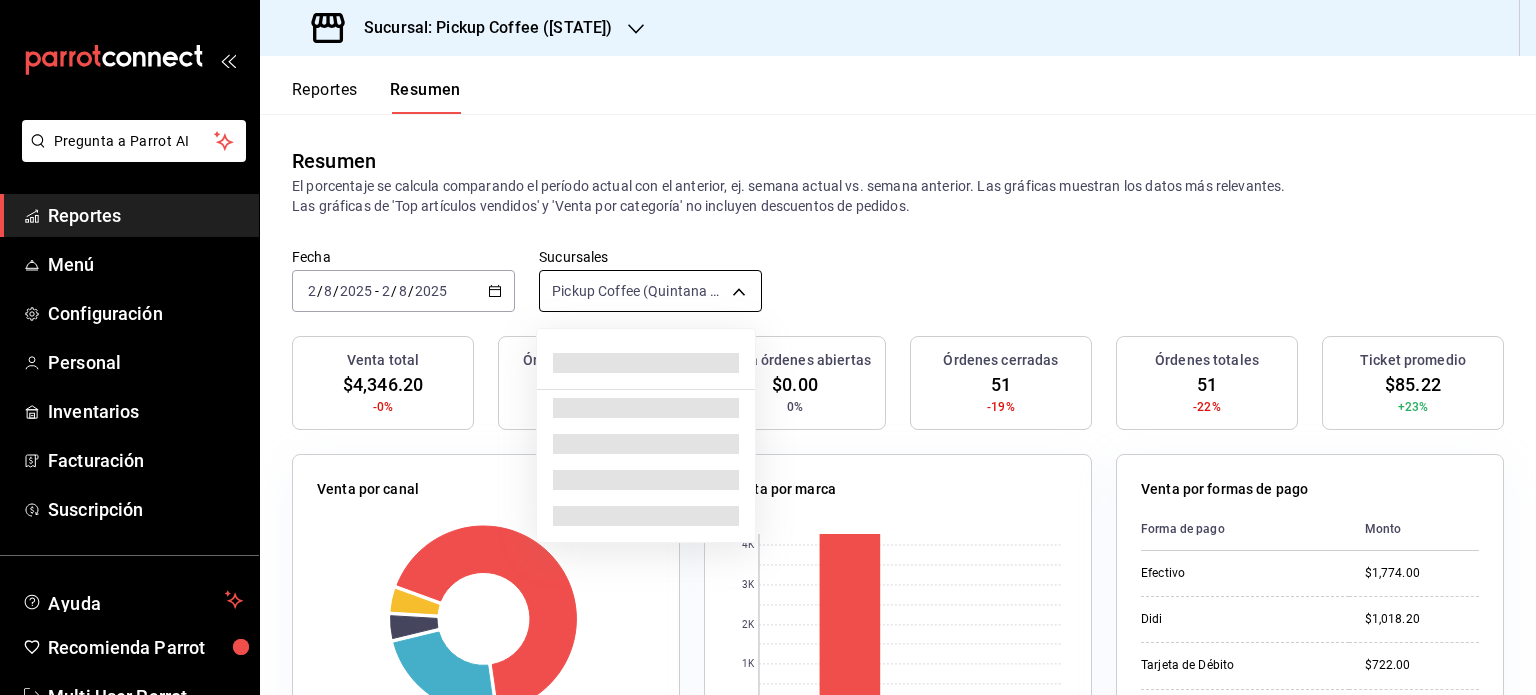 click on "Pregunta a Parrot AI Reportes   Menú   Configuración   Personal   Inventarios   Facturación   Suscripción   Ayuda Recomienda Parrot   Multi User Parrot   Sugerir nueva función   Sucursal: Pickup Coffee ([STATE]) Reportes Resumen Resumen El porcentaje se calcula comparando el período actual con el anterior, ej. semana actual vs. semana anterior. Las gráficas muestran los datos más relevantes.  Las gráficas de 'Top artículos vendidos' y 'Venta por categoría' no incluyen descuentos de pedidos. Fecha 2025-08-02 2 / 8 / 2025 - 2025-08-02 2 / 8 / 2025 Sucursales Pickup Coffee ([STATE]) [object Object] Venta total $4,346.20 -0% Órdenes abiertas 0 0% Venta órdenes abiertas $0.00 0% Órdenes cerradas 51 -19% Órdenes totales 51 -22% Ticket promedio $85.22 +23% Venta por canal Canal Porcentaje Monto Sucursal 68.4% $2,973.00 DiDi Food 23.43% $1,018.20 Uber Eats 4.14% $180.00 Rappi 4.03% $175.00 Venta por marca  0 1K 2K 3K 4K Marca Monto Pickup Coffee - [STATE] $4,280.20 $66.00 Forma de pago" at bounding box center [768, 347] 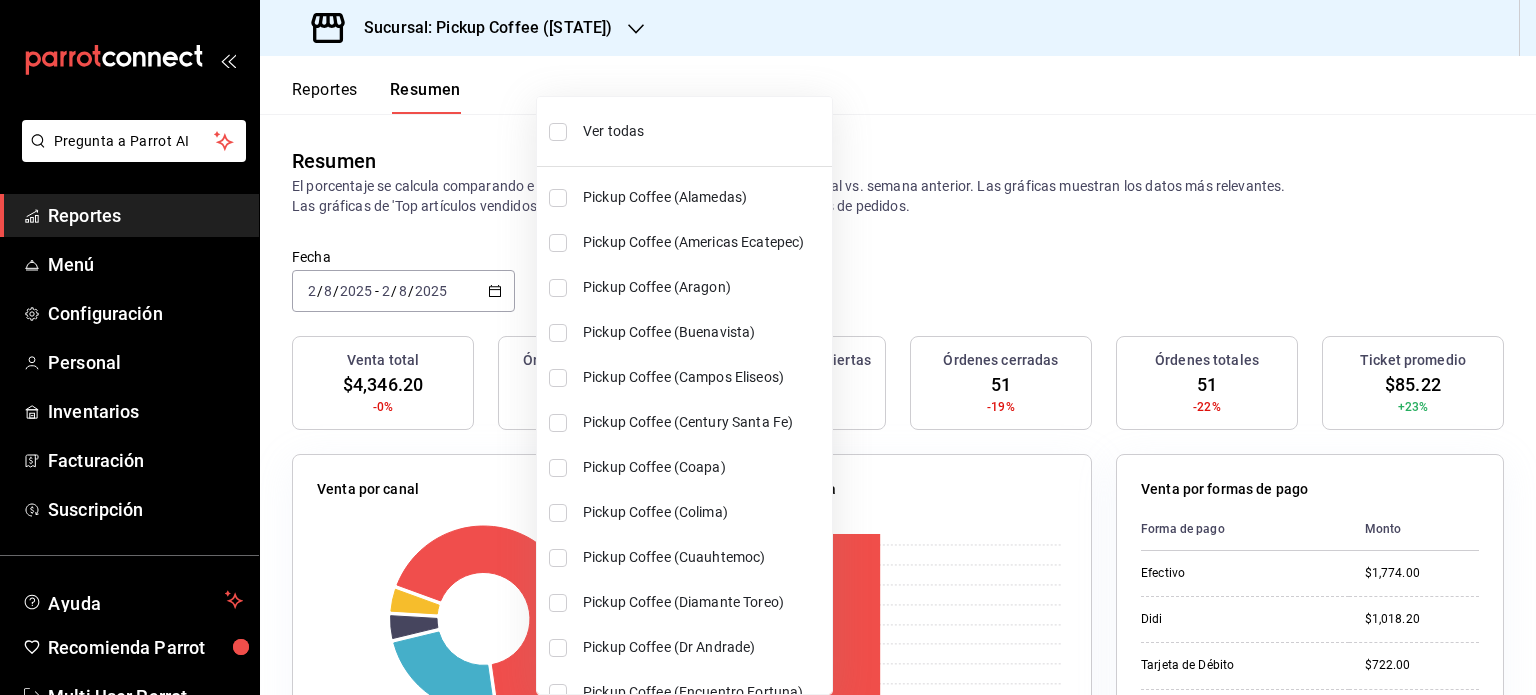 click on "Ver todas" at bounding box center (703, 131) 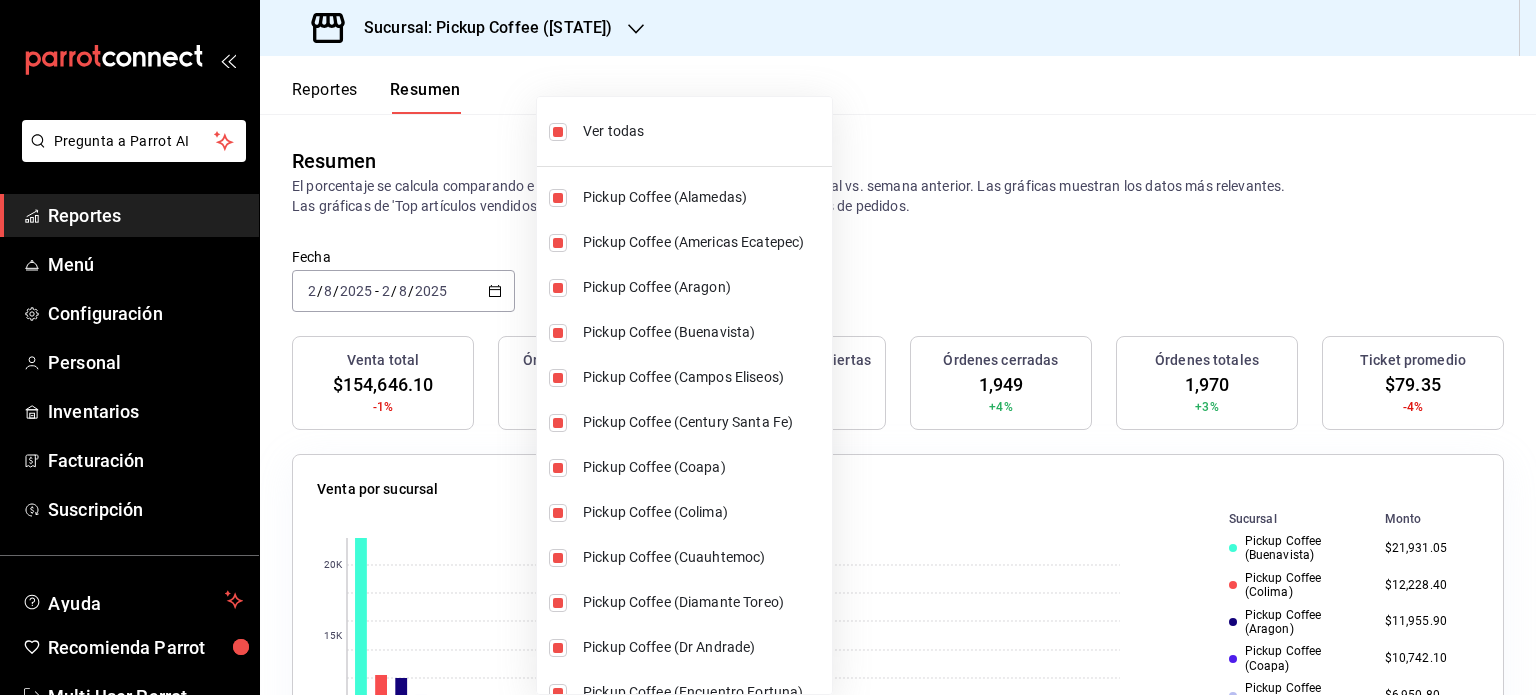 click at bounding box center (768, 347) 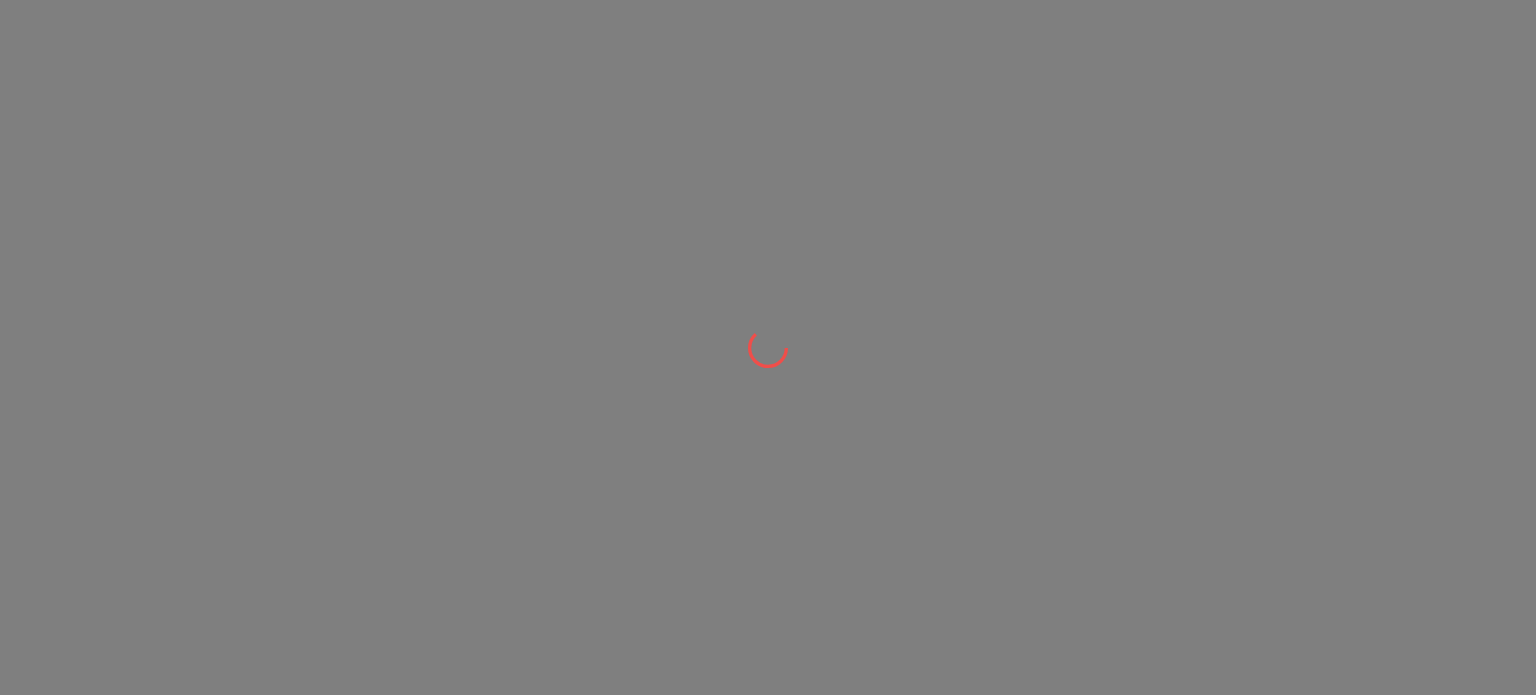 scroll, scrollTop: 0, scrollLeft: 0, axis: both 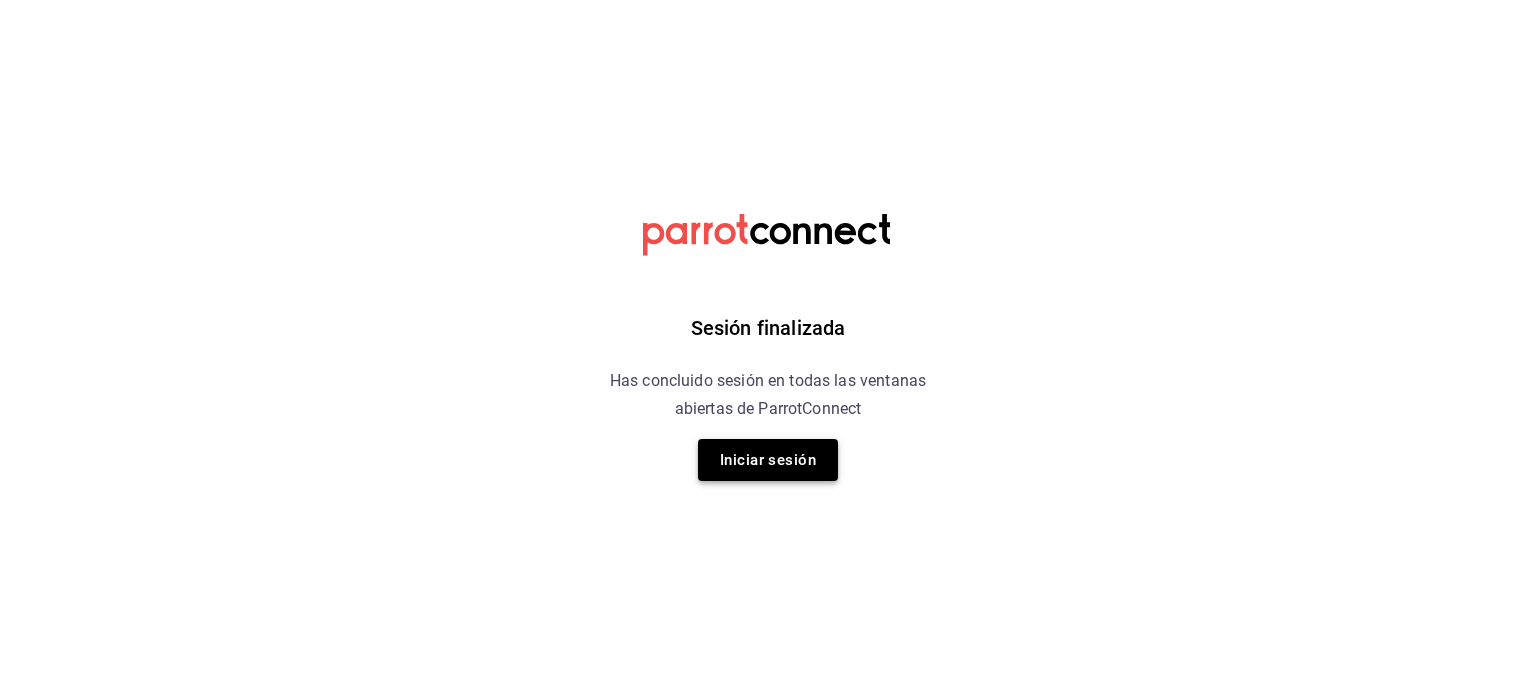 click on "Iniciar sesión" at bounding box center [768, 460] 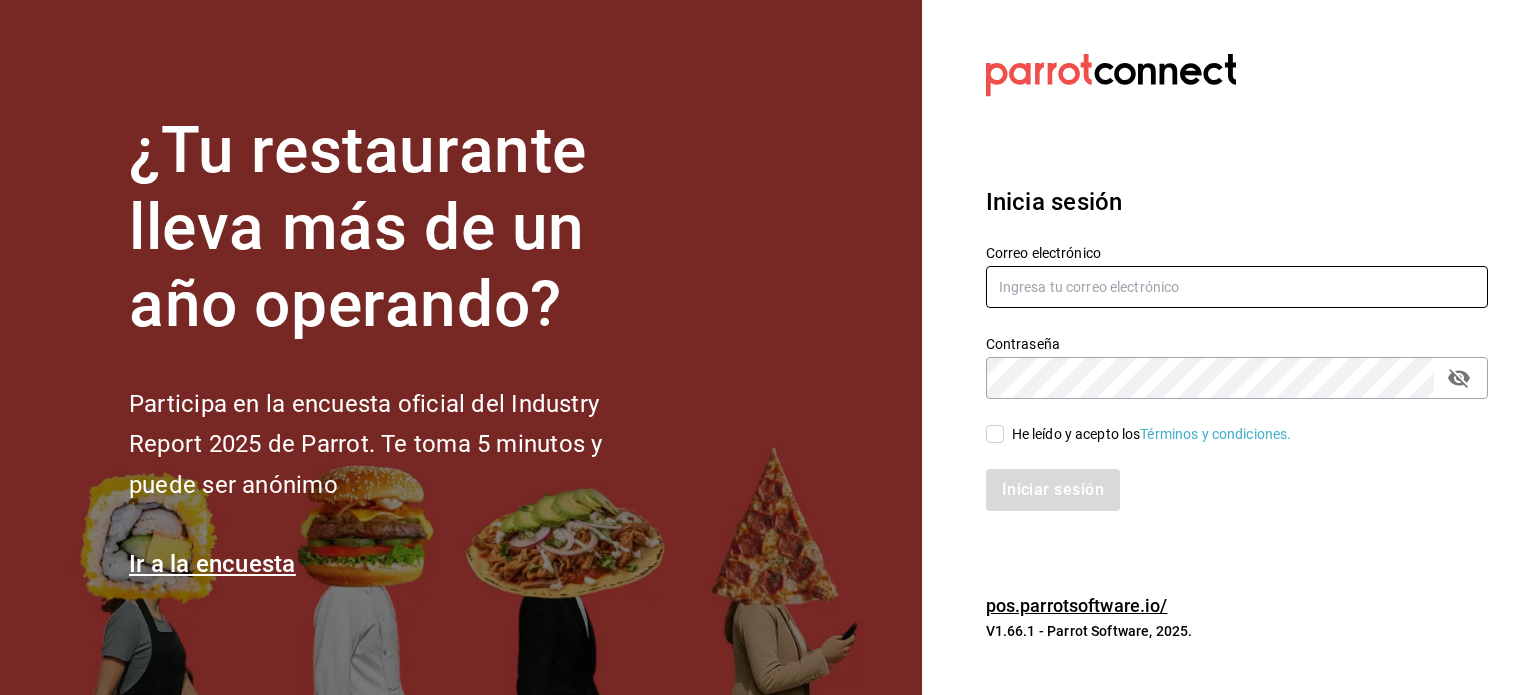 type on "[USERNAME]@example.com" 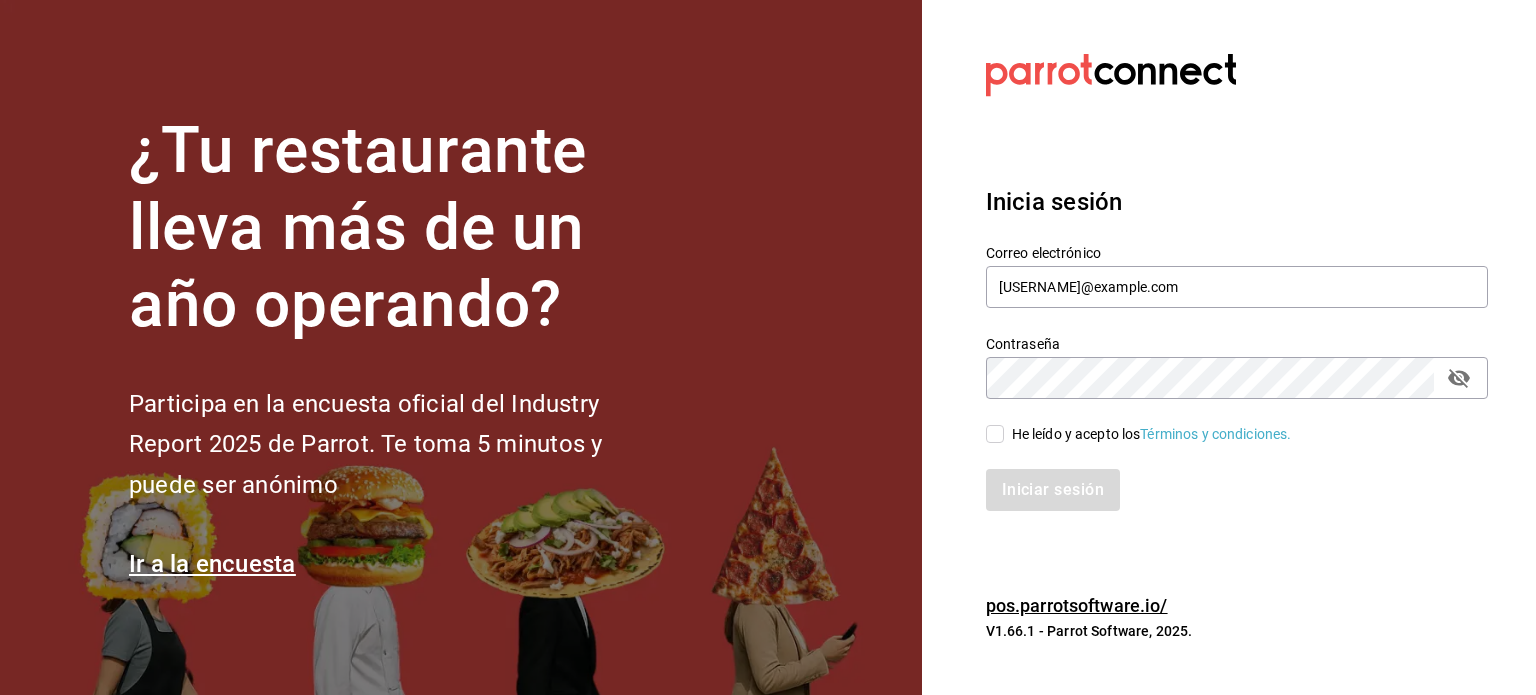 click on "He leído y acepto los  Términos y condiciones." at bounding box center [995, 434] 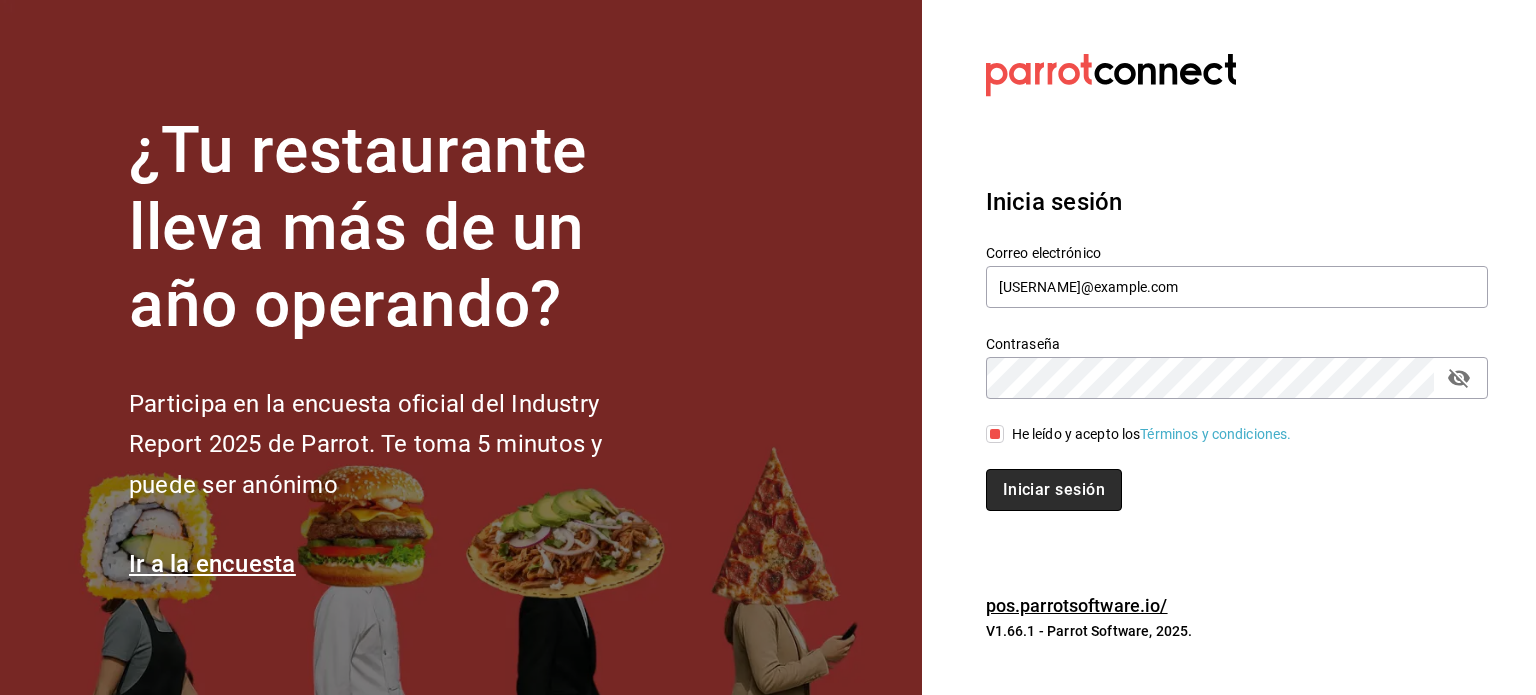 click on "Iniciar sesión" at bounding box center (1054, 490) 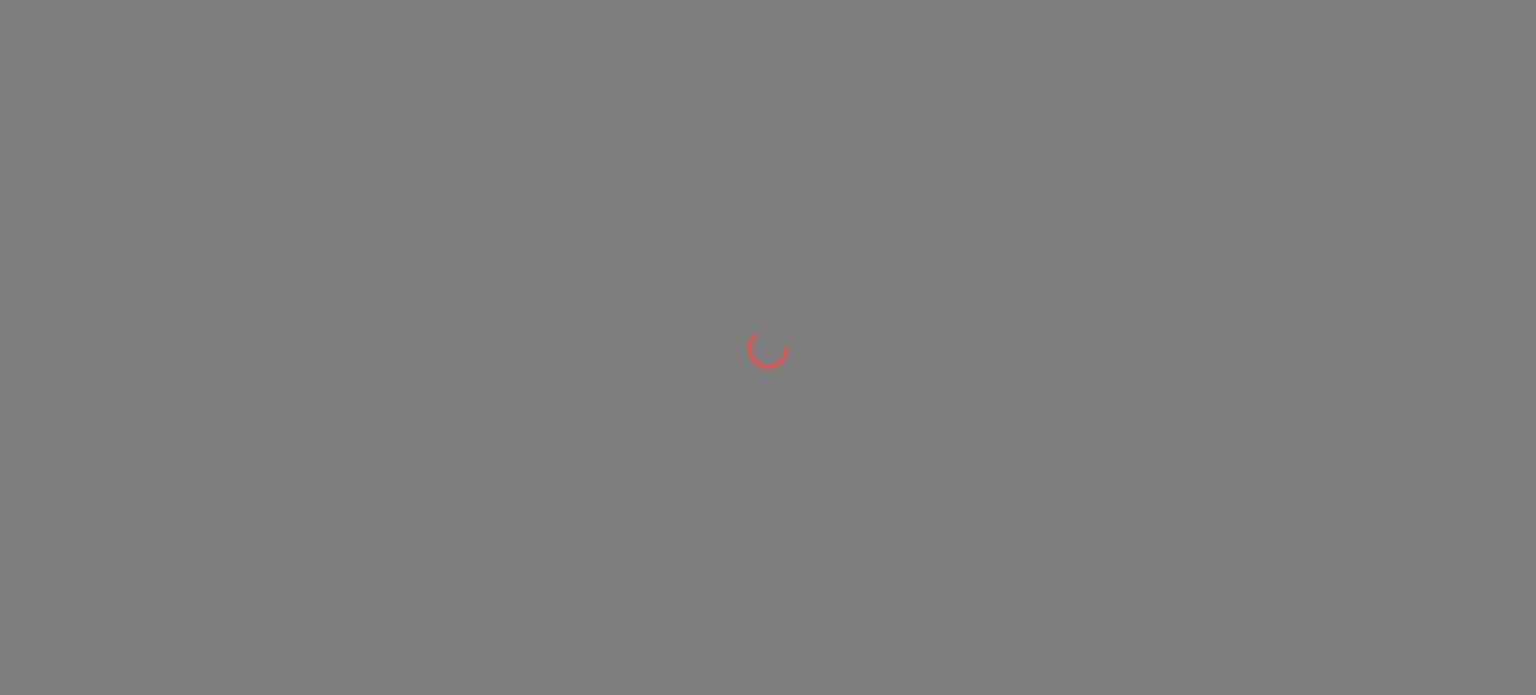 scroll, scrollTop: 0, scrollLeft: 0, axis: both 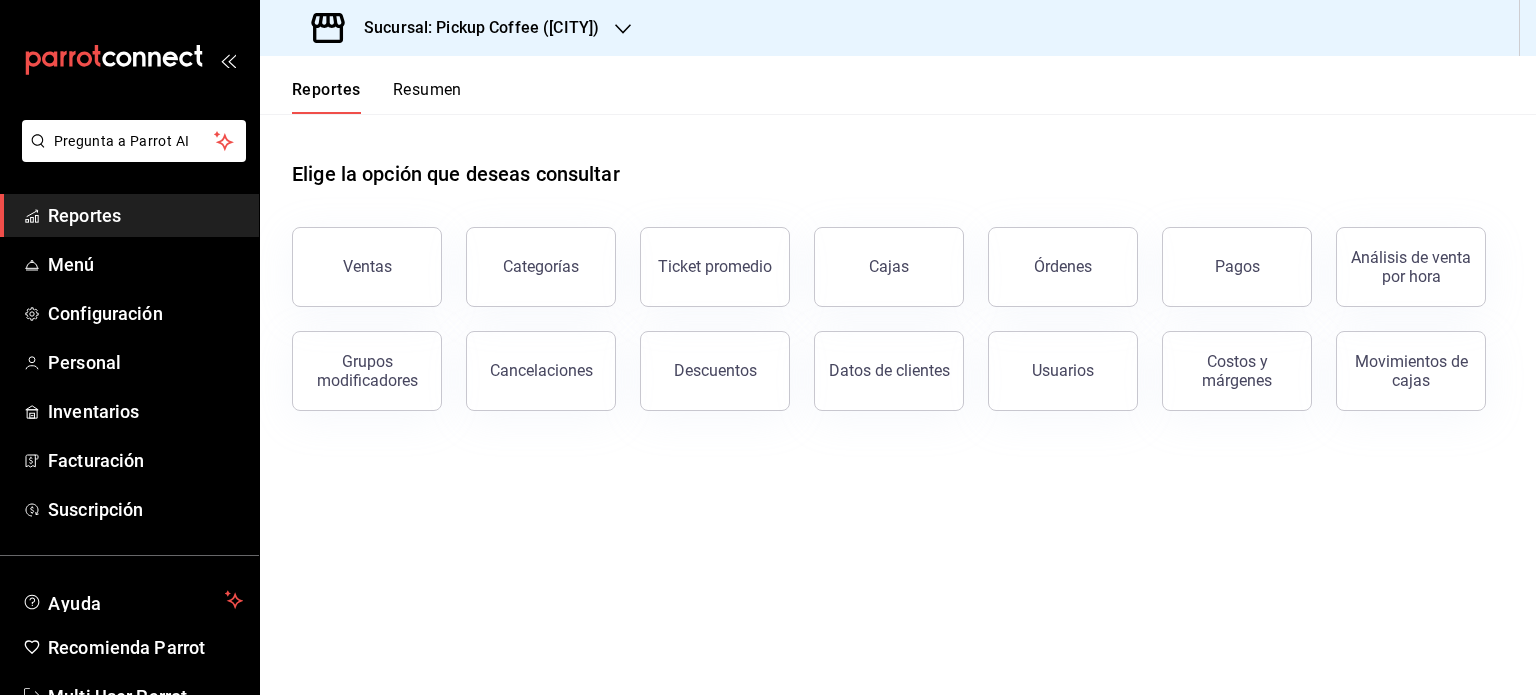 click on "Resumen" at bounding box center (427, 97) 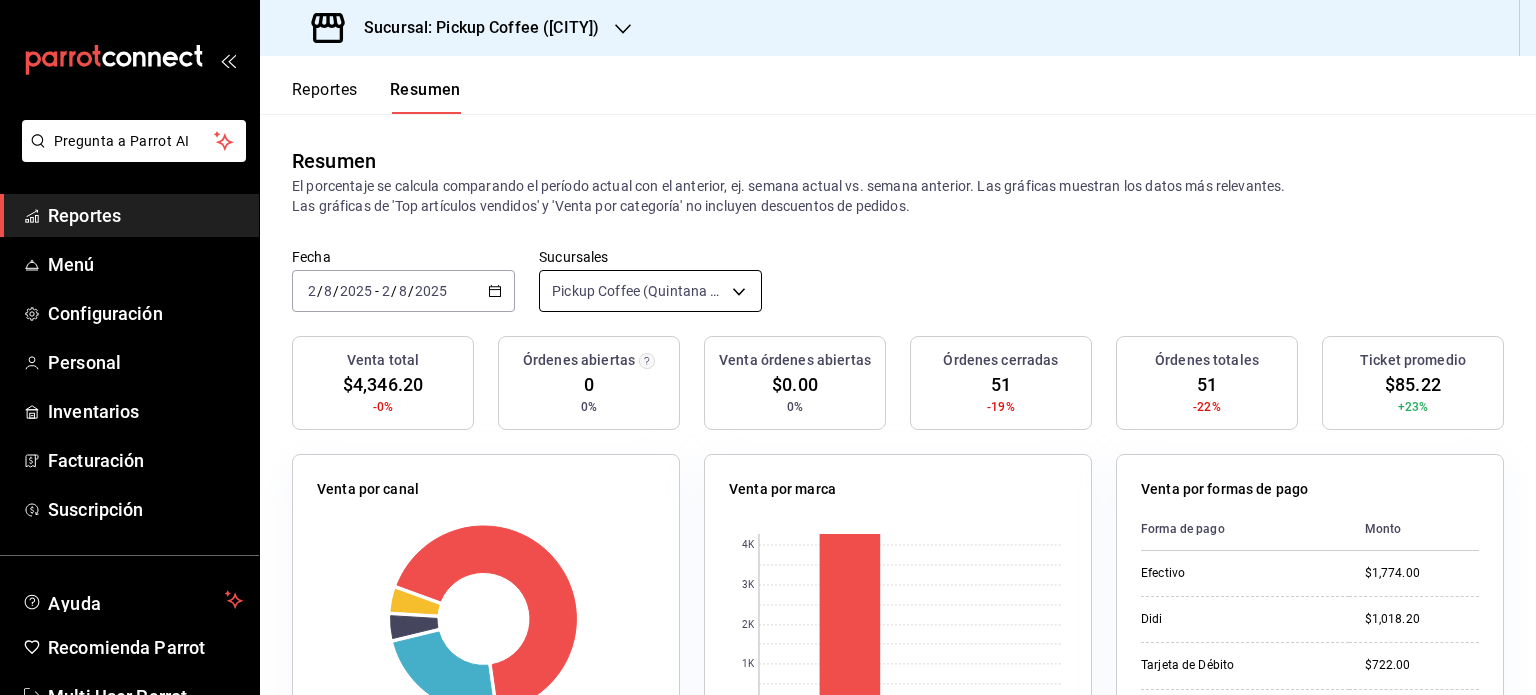 click on "Pregunta a Parrot AI Reportes   Menú   Configuración   Personal   Inventarios   Facturación   Suscripción   Ayuda Recomienda Parrot   Multi User Parrot   Sugerir nueva función   Sucursal: Pickup Coffee ([STATE]) Reportes Resumen Resumen El porcentaje se calcula comparando el período actual con el anterior, ej. semana actual vs. semana anterior. Las gráficas muestran los datos más relevantes.  Las gráficas de 'Top artículos vendidos' y 'Venta por categoría' no incluyen descuentos de pedidos. Fecha 2025-08-02 2 / 8 / 2025 - 2025-08-02 2 / 8 / 2025 Sucursales Pickup Coffee ([STATE]) [object Object] Venta total $4,346.20 -0% Órdenes abiertas 0 0% Venta órdenes abiertas $0.00 0% Órdenes cerradas 51 -19% Órdenes totales 51 -22% Ticket promedio $85.22 +23% Venta por canal Canal Porcentaje Monto Sucursal 68.4% $2,973.00 DiDi Food 23.43% $1,018.20 Uber Eats 4.14% $180.00 Rappi 4.03% $175.00 Venta por marca  0 1K 2K 3K 4K Marca Monto Pickup Coffee - [STATE] $4,280.20 $66.00 Forma de pago" at bounding box center (768, 347) 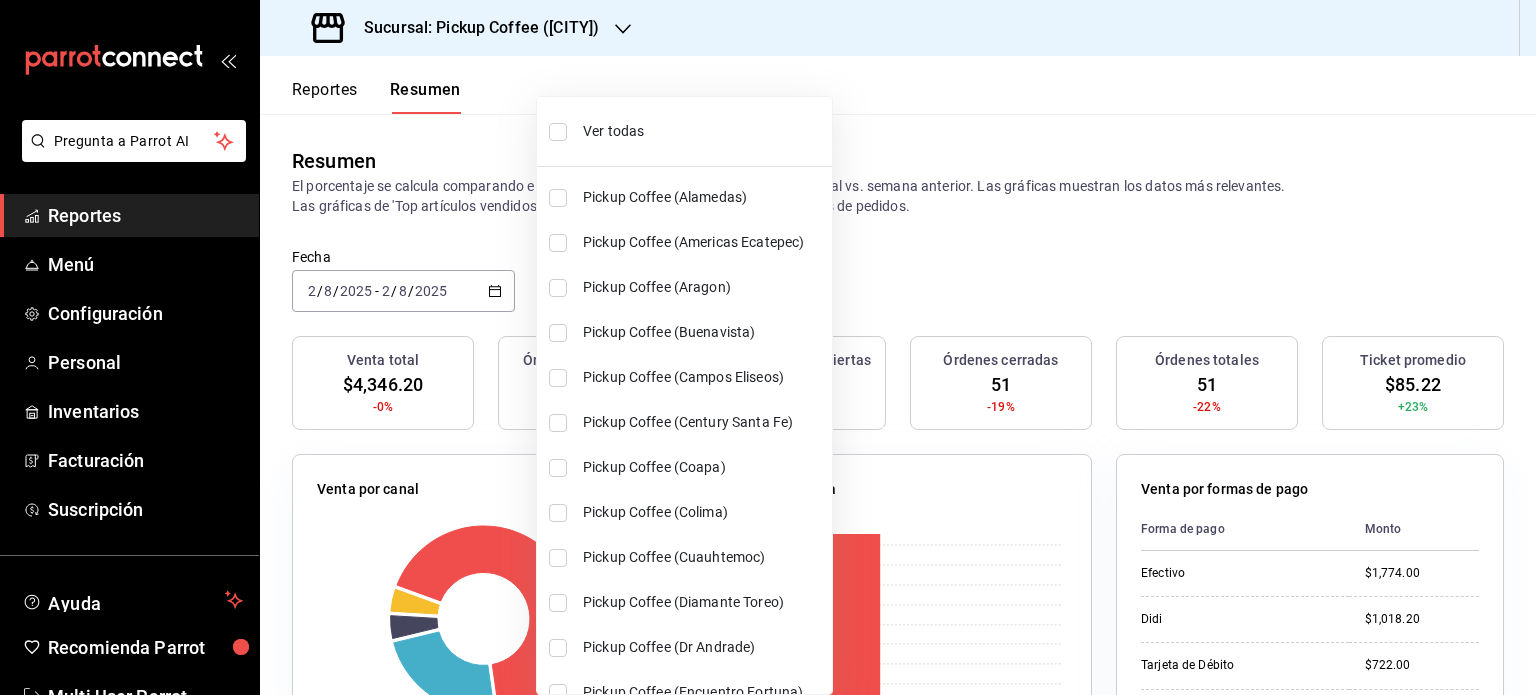 click on "Ver todas" at bounding box center [703, 131] 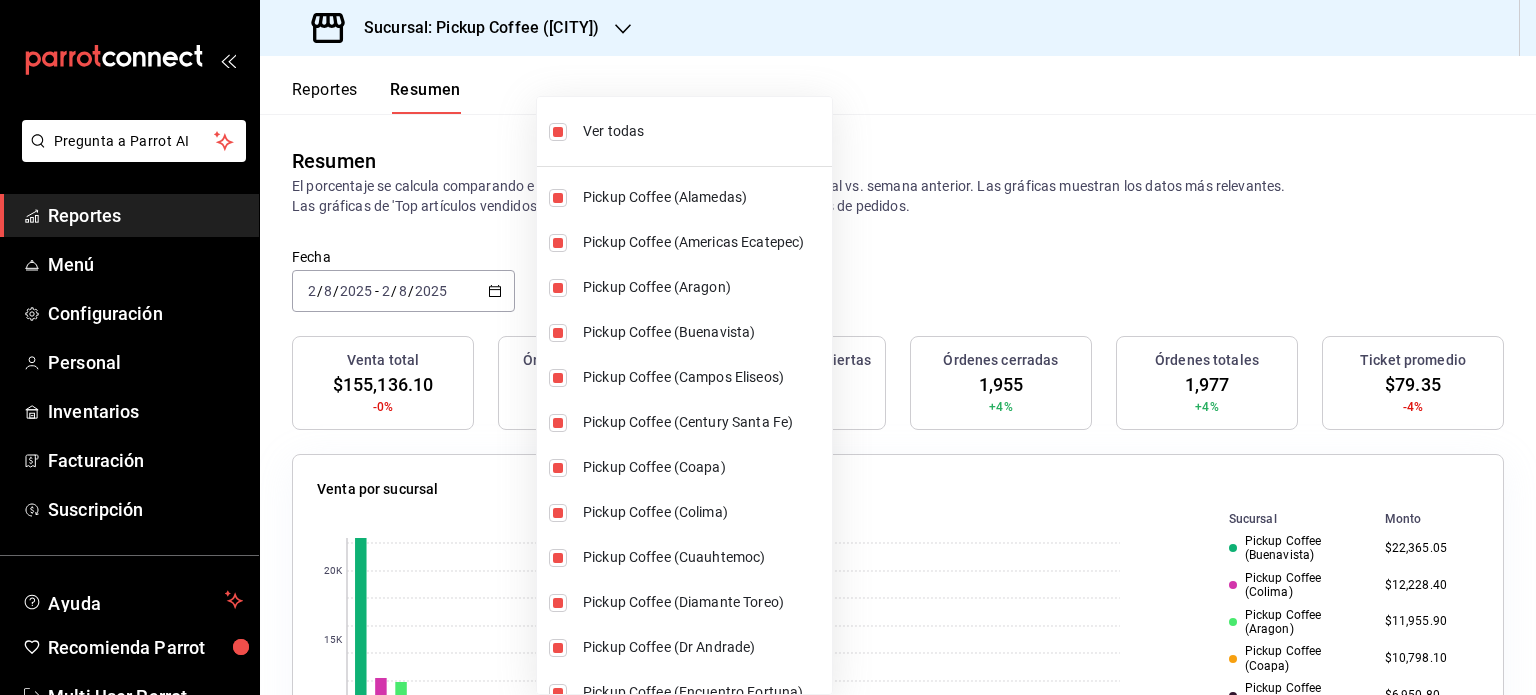 click at bounding box center (768, 347) 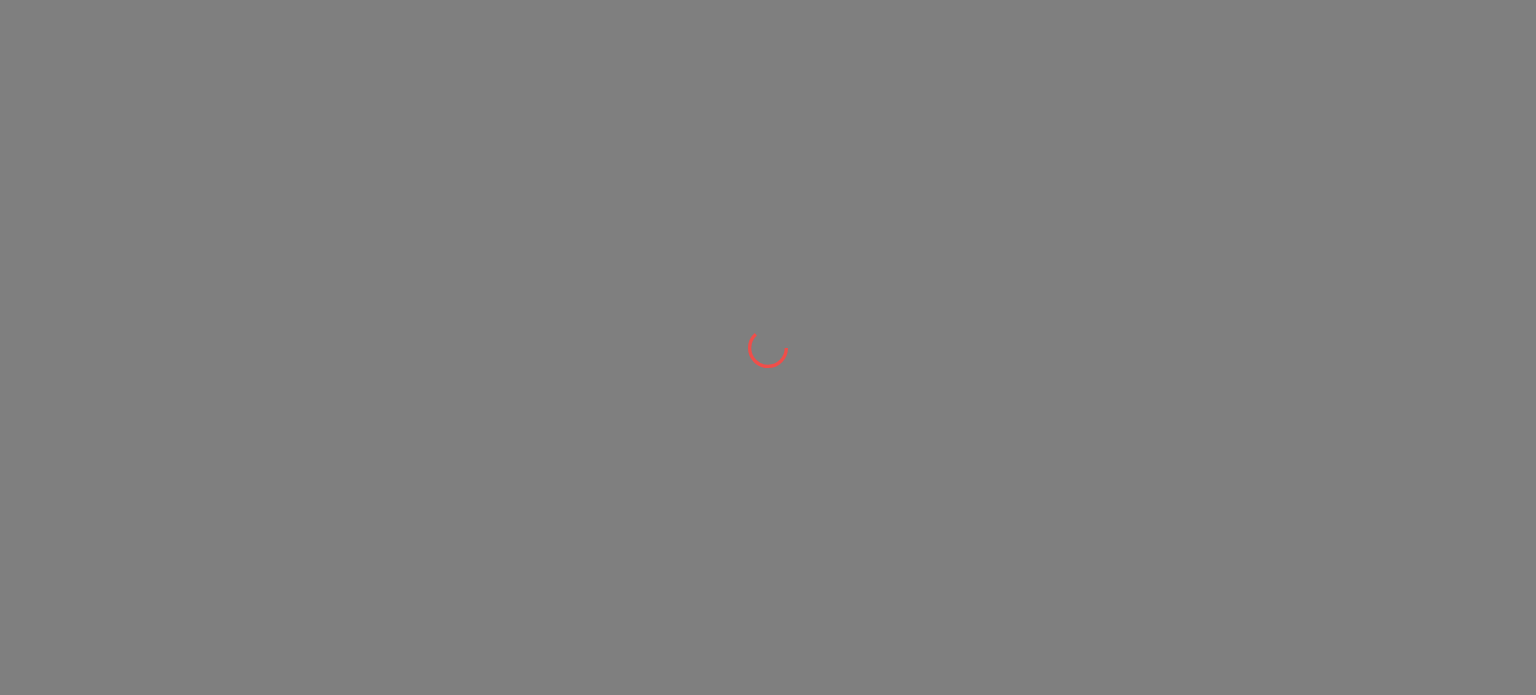 scroll, scrollTop: 0, scrollLeft: 0, axis: both 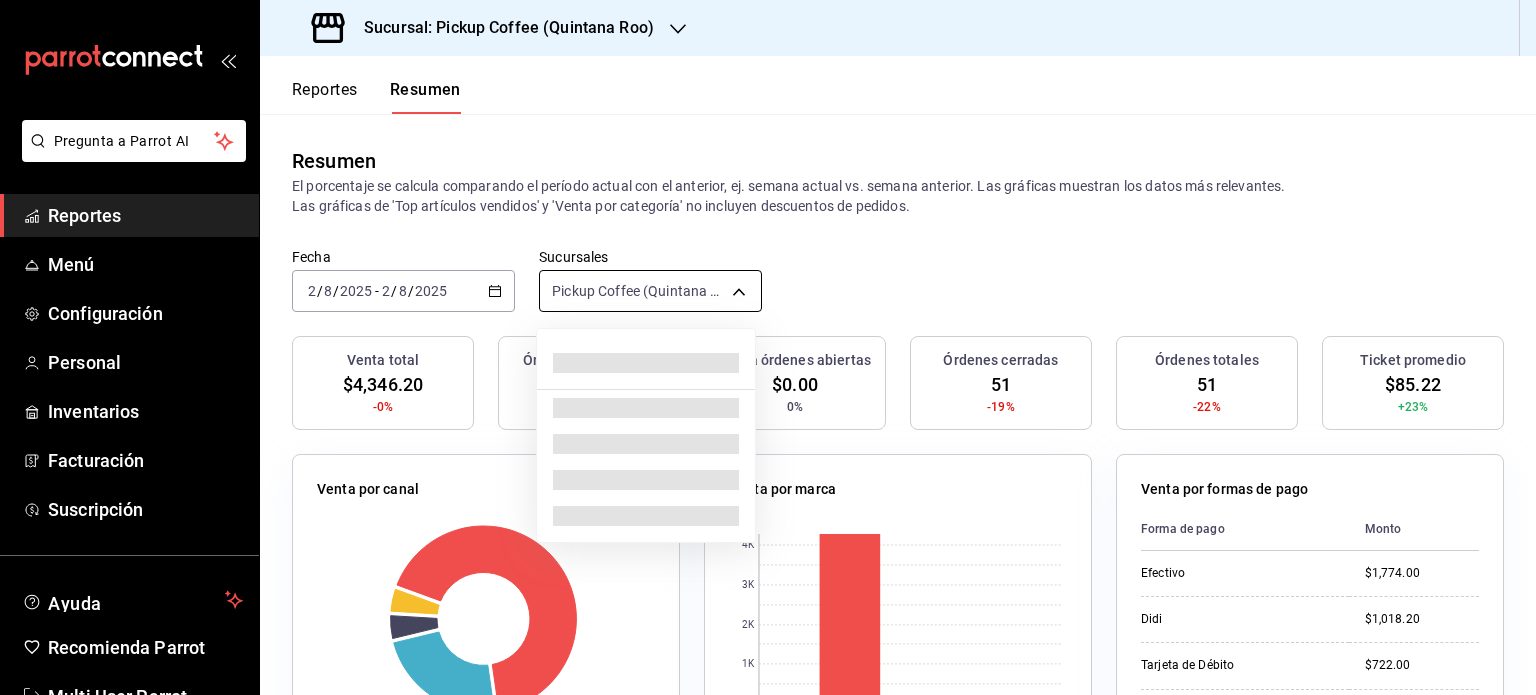 click on "Pregunta a Parrot AI Reportes   Menú   Configuración   Personal   Inventarios   Facturación   Suscripción   Ayuda Recomienda Parrot   Multi User Parrot   Sugerir nueva función   Sucursal: Pickup Coffee ([STATE]) Reportes Resumen Resumen El porcentaje se calcula comparando el período actual con el anterior, ej. semana actual vs. semana anterior. Las gráficas muestran los datos más relevantes.  Las gráficas de 'Top artículos vendidos' y 'Venta por categoría' no incluyen descuentos de pedidos. Fecha [DATE] [DATE] - [DATE] [DATE] Sucursales Pickup Coffee ([STATE]) [object Object] Venta total $4,346.20 -0% Órdenes abiertas 0 0% Venta órdenes abiertas $0.00 0% Órdenes cerradas 51 -19% Órdenes totales 51 -22% Ticket promedio $85.22 +23% Venta por canal Canal Porcentaje Monto Sucursal 68.4% $2,973.00 DiDi Food 23.43% $1,018.20 Uber Eats 4.14% $180.00 Rappi 4.03% $175.00 Venta por marca  0 1K 2K 3K 4K Marca Monto Pickup Coffee - [STATE] $4,280.20 $66.00 Forma de pago" at bounding box center [768, 347] 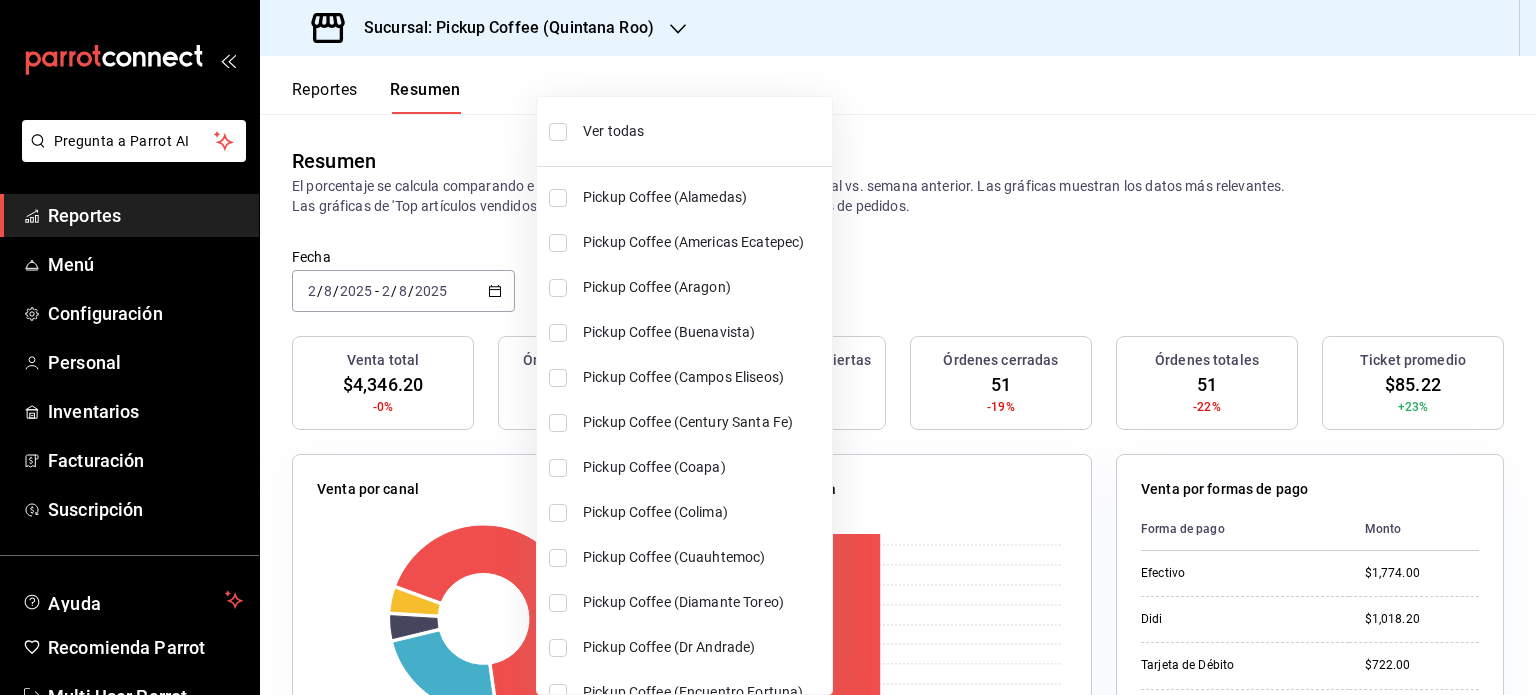 click on "Ver todas" at bounding box center [703, 131] 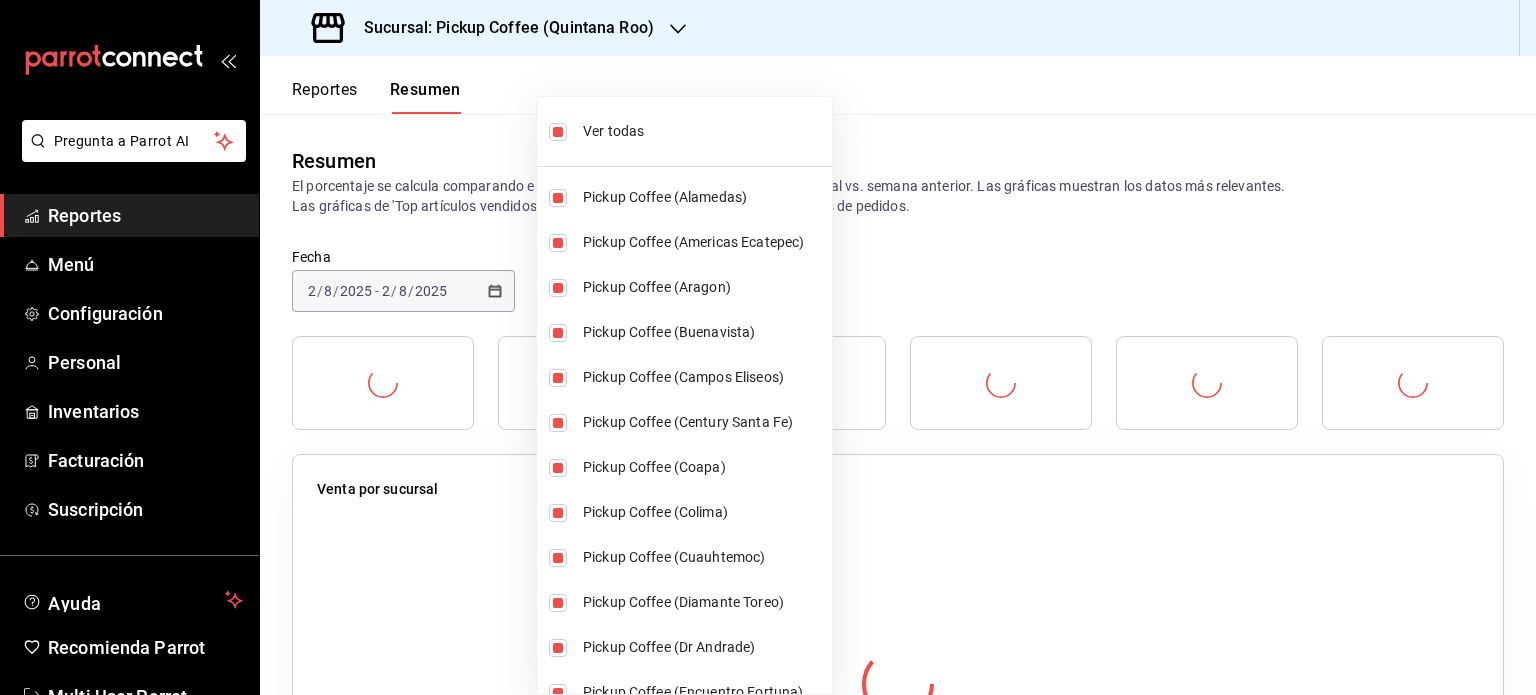 type on "[object Object],[object Object],[object Object],[object Object],[object Object],[object Object],[object Object],[object Object],[object Object],[object Object],[object Object],[object Object],[object Object],[object Object],[object Object],[object Object],[object Object],[object Object],[object Object],[object Object],[object Object],[object Object],[object Object],[object Object],[object Object],[object Object],[object Object],[object Object],[object Object],[object Object],[object Object],[object Object],[object Object],[object Object],[object Object],[object Object],[object Object],[object Object]" 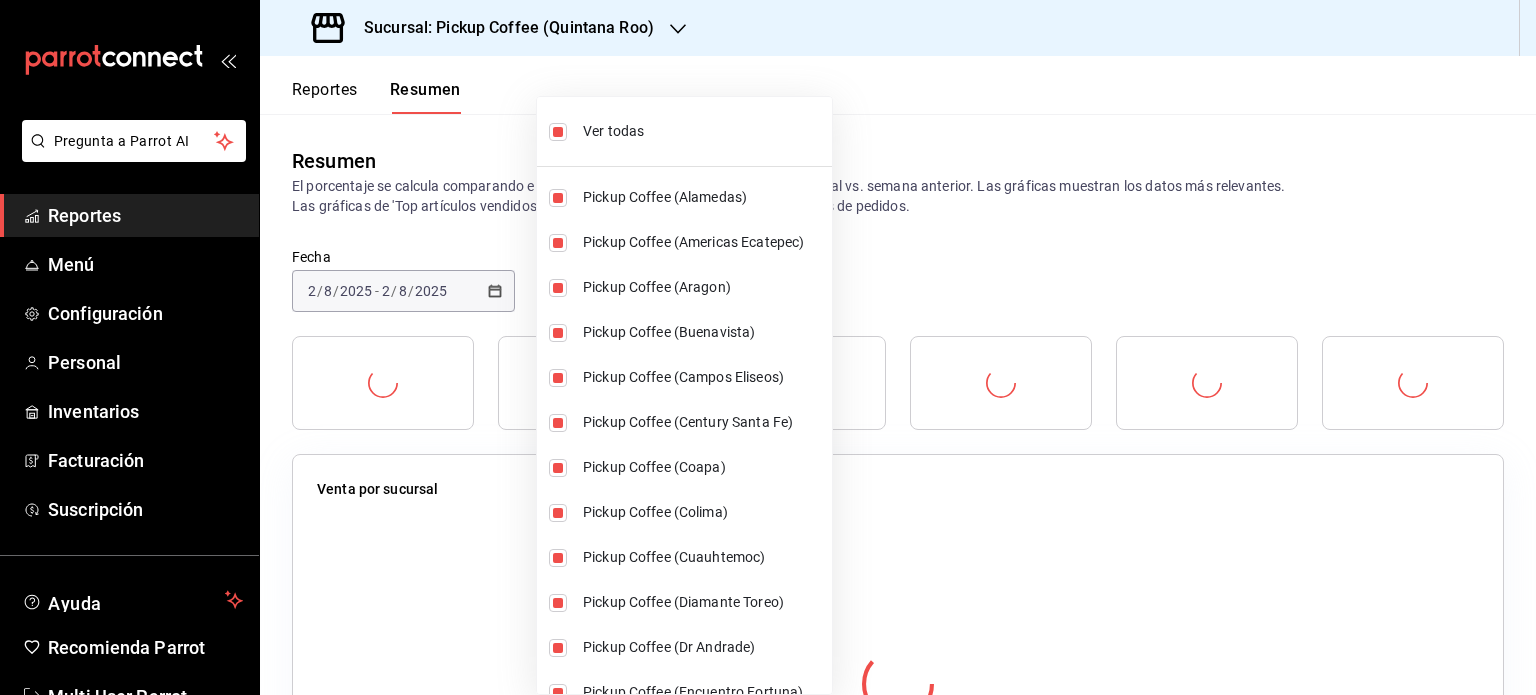 checkbox on "true" 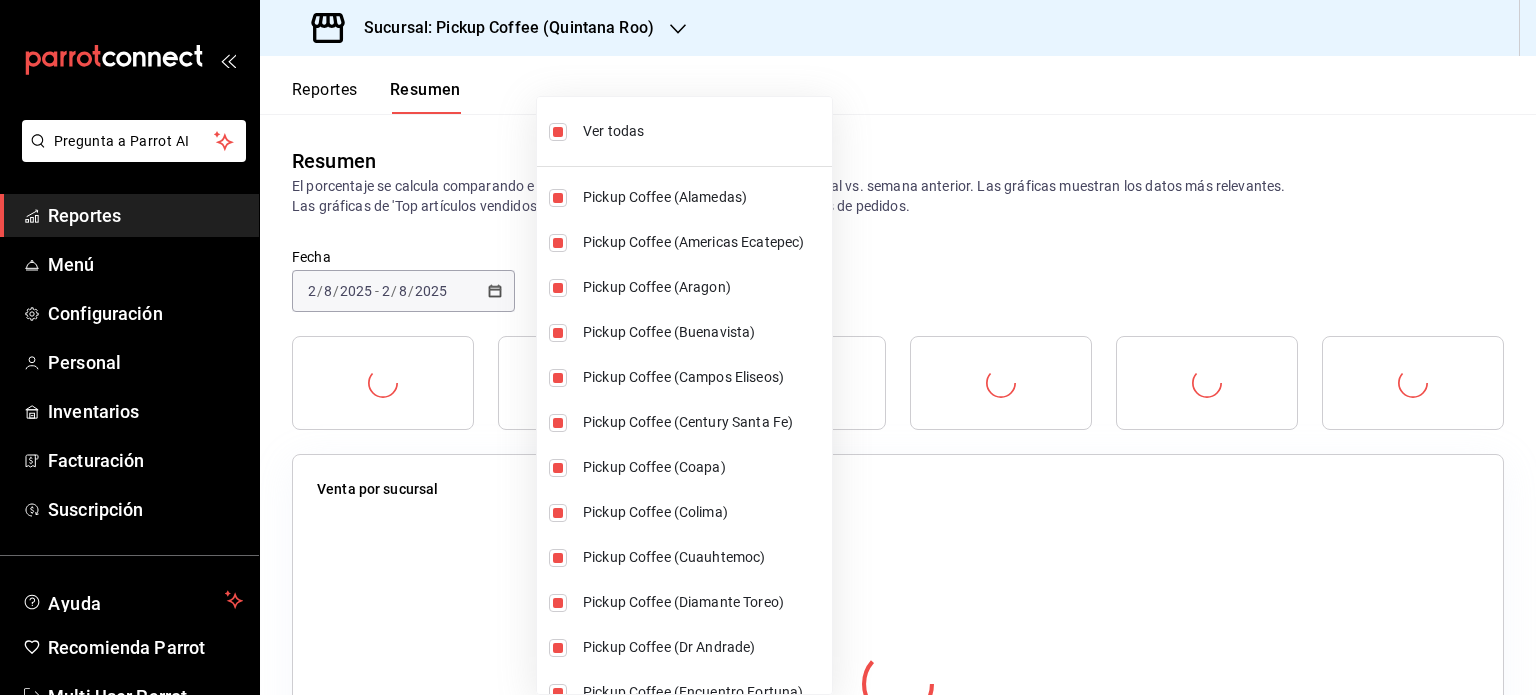checkbox on "true" 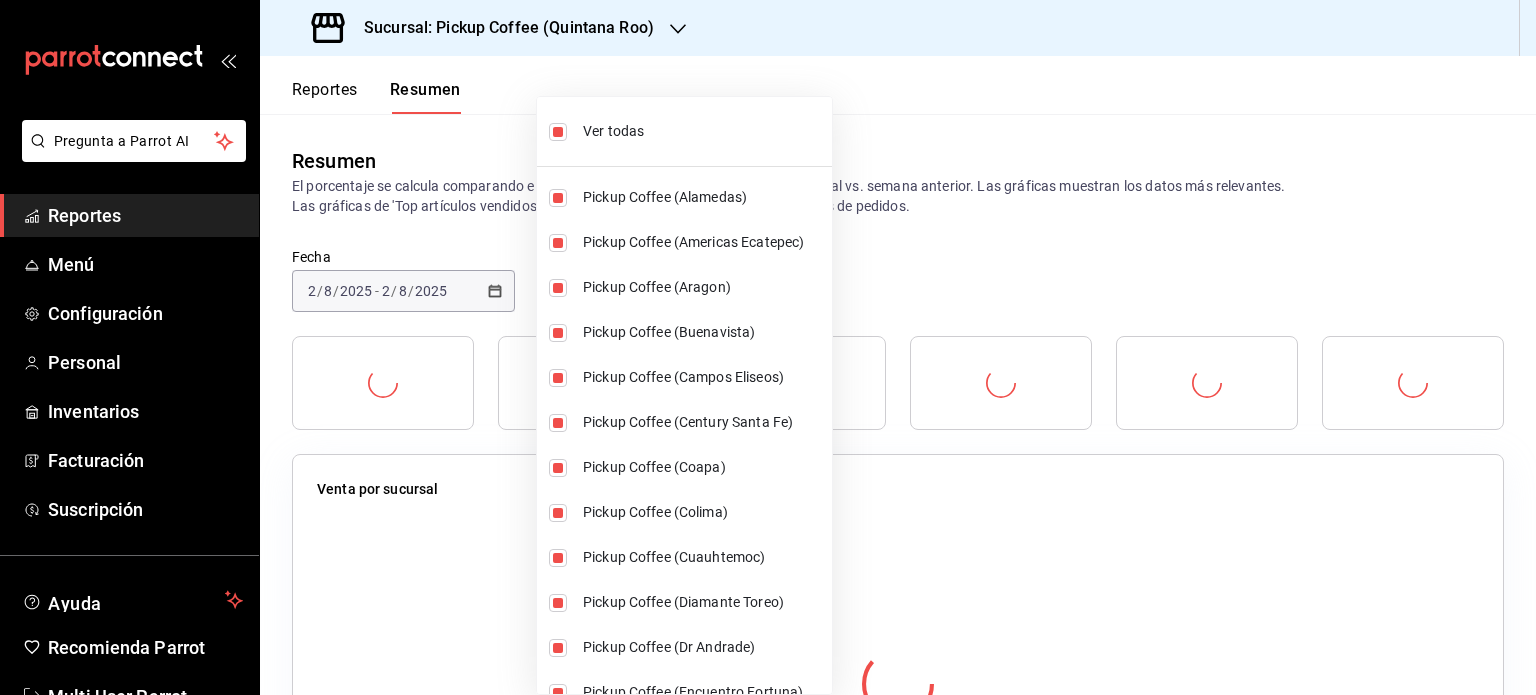 checkbox on "true" 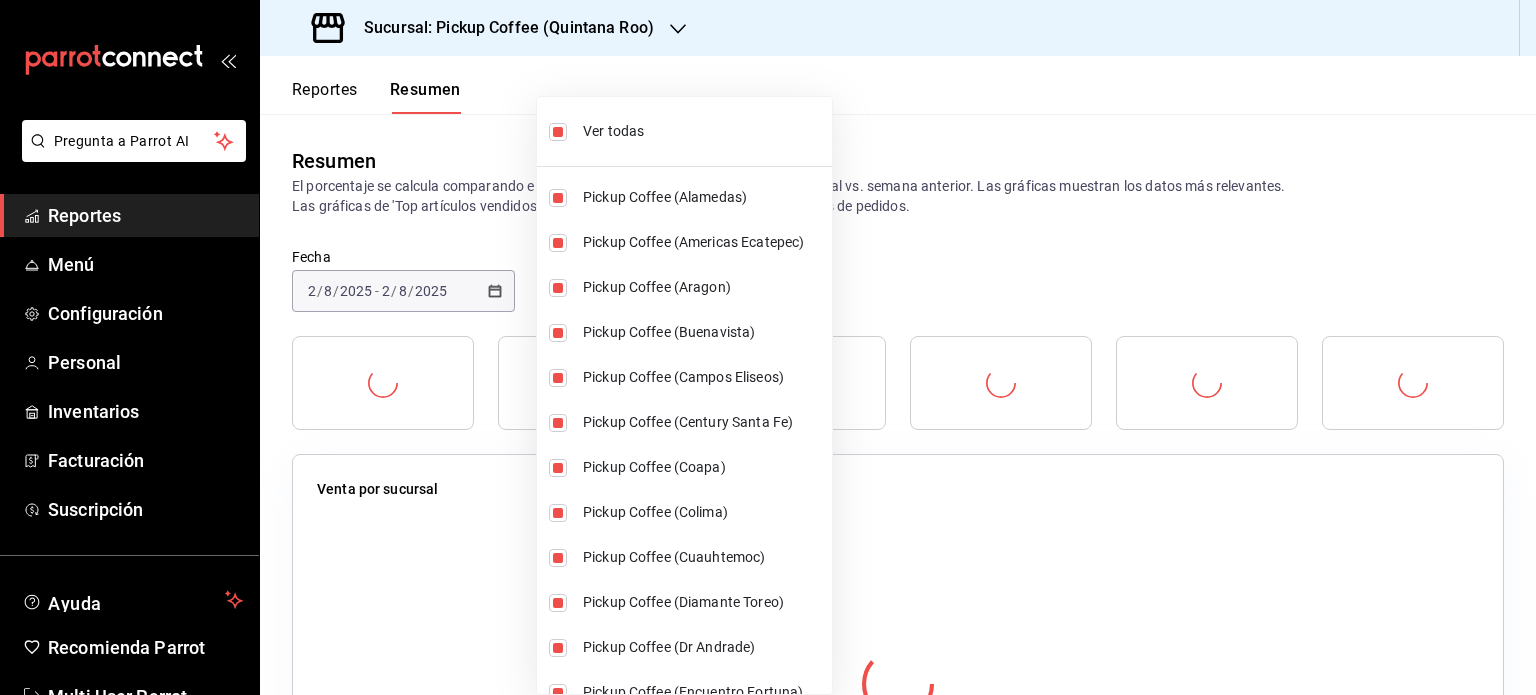 checkbox on "true" 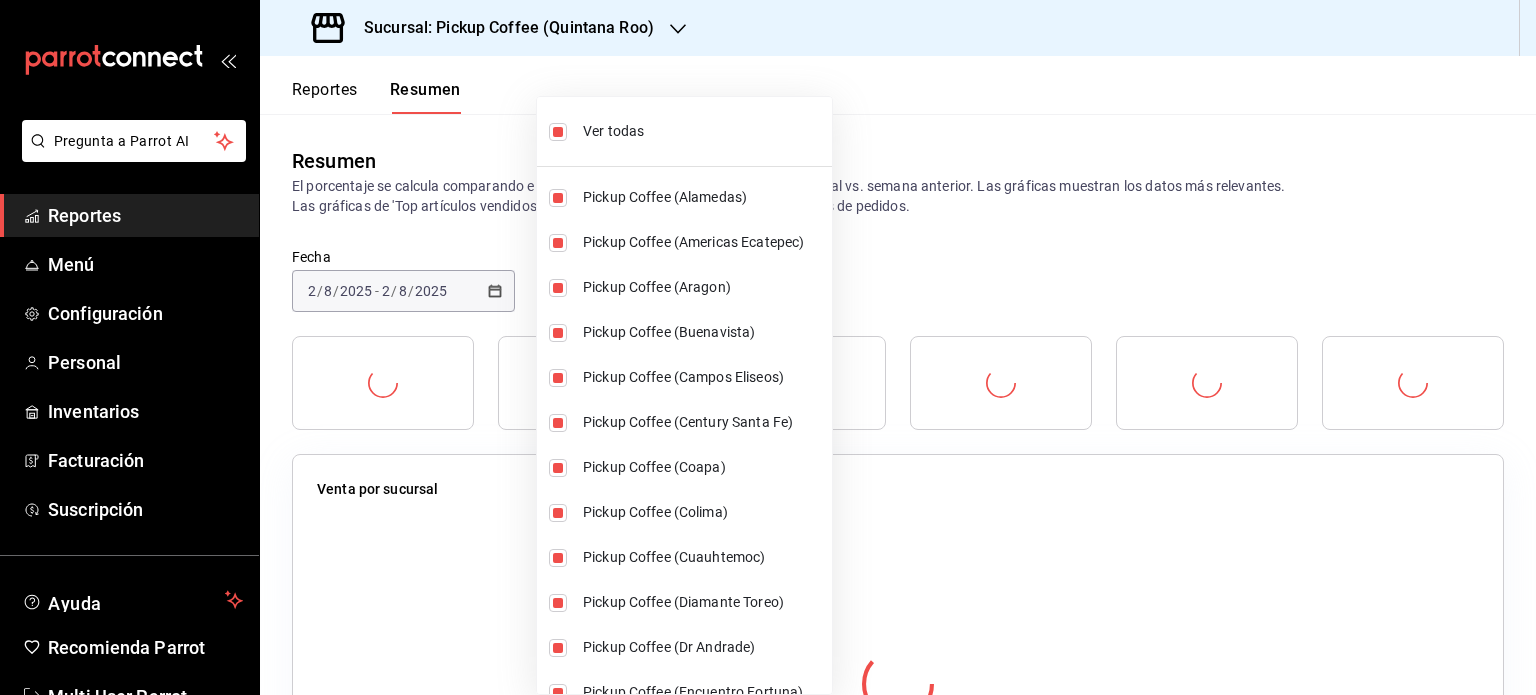 checkbox on "true" 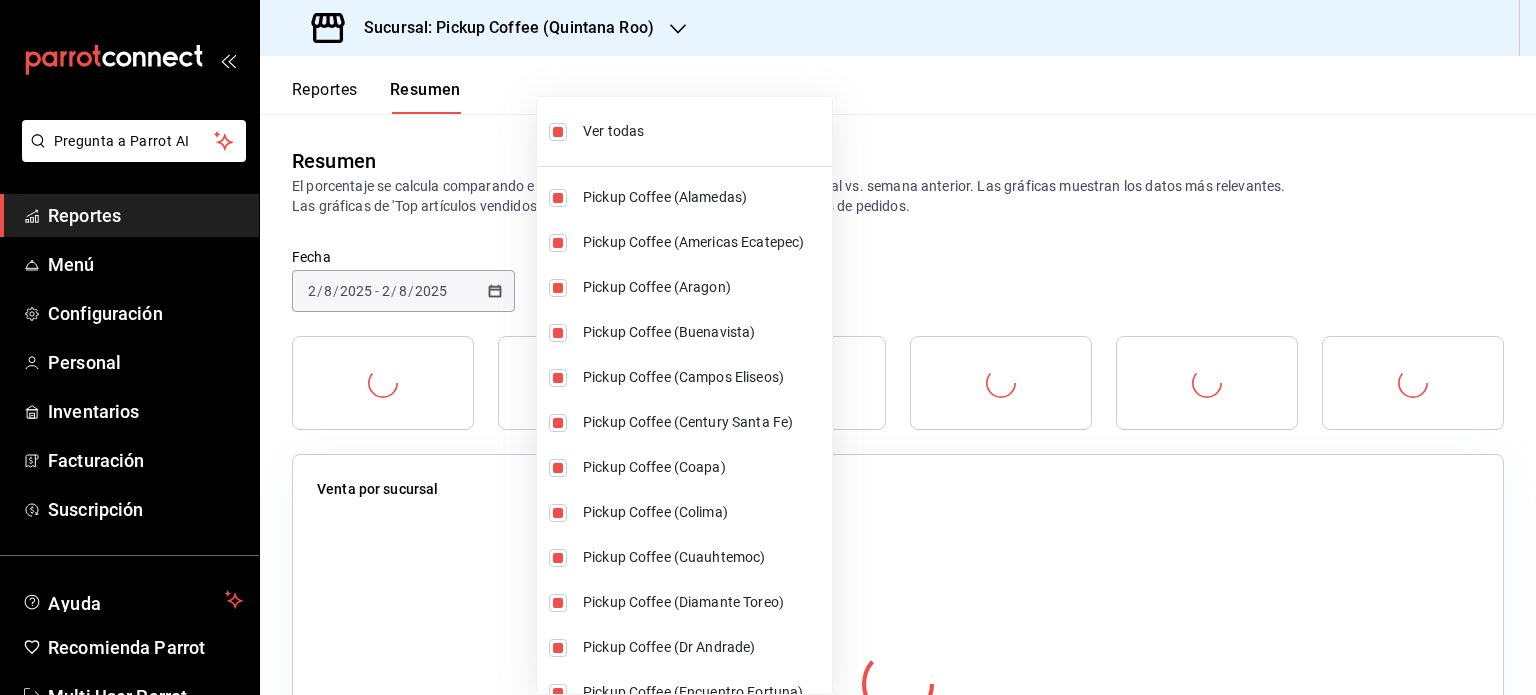 checkbox on "true" 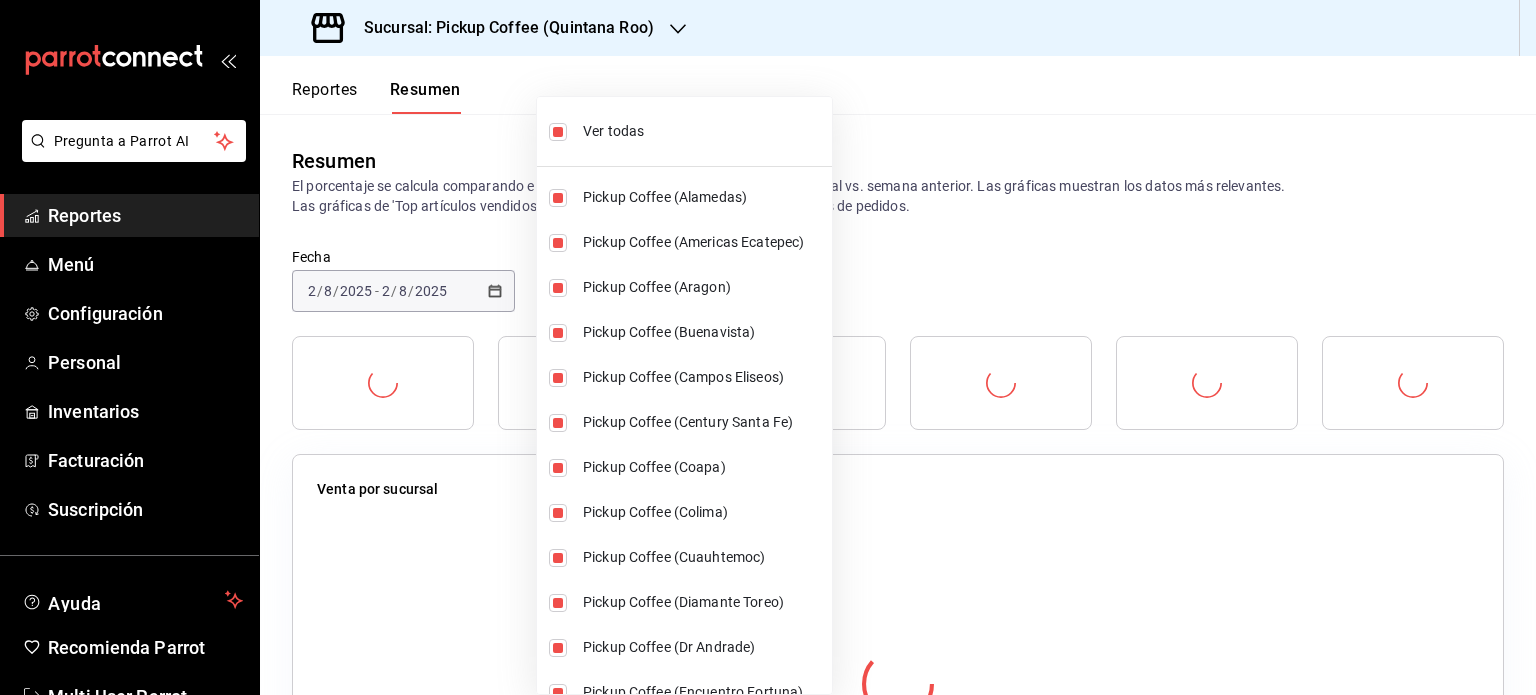 checkbox on "true" 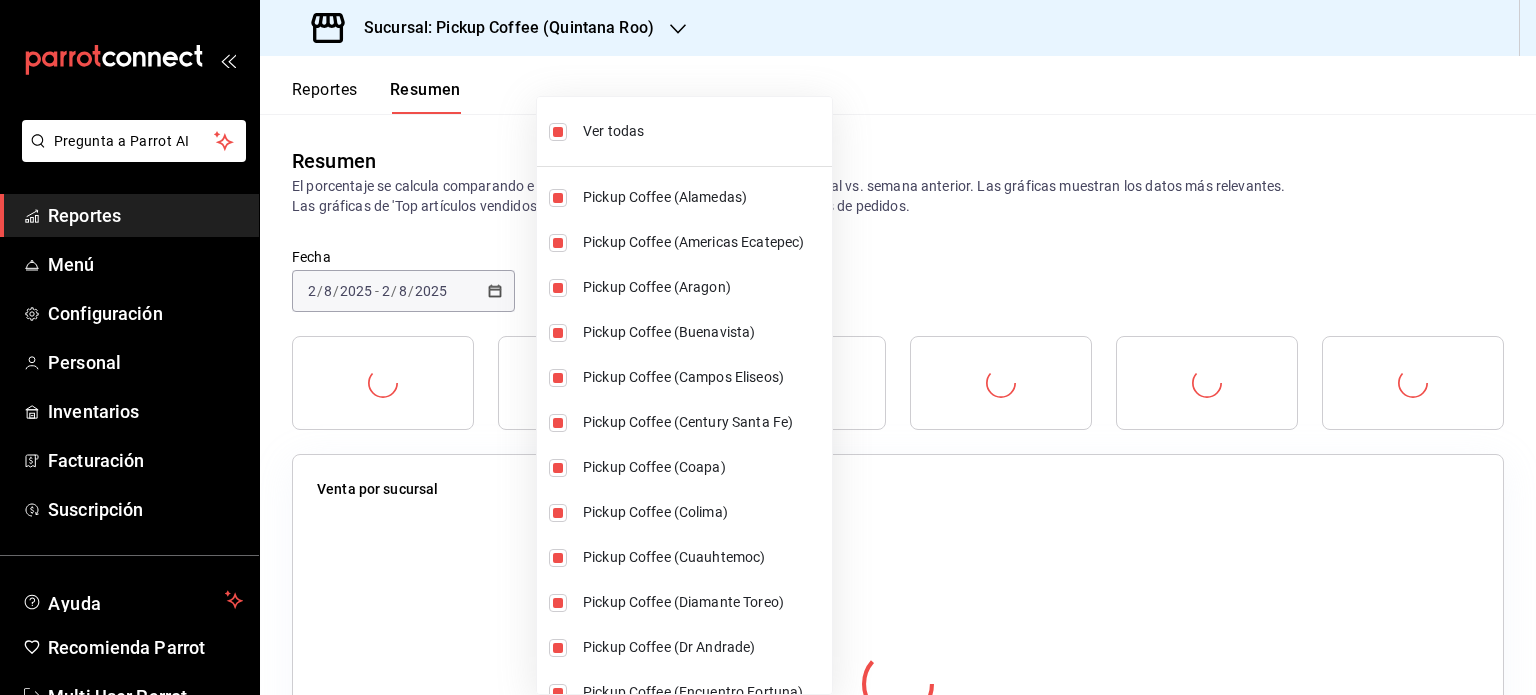 checkbox on "true" 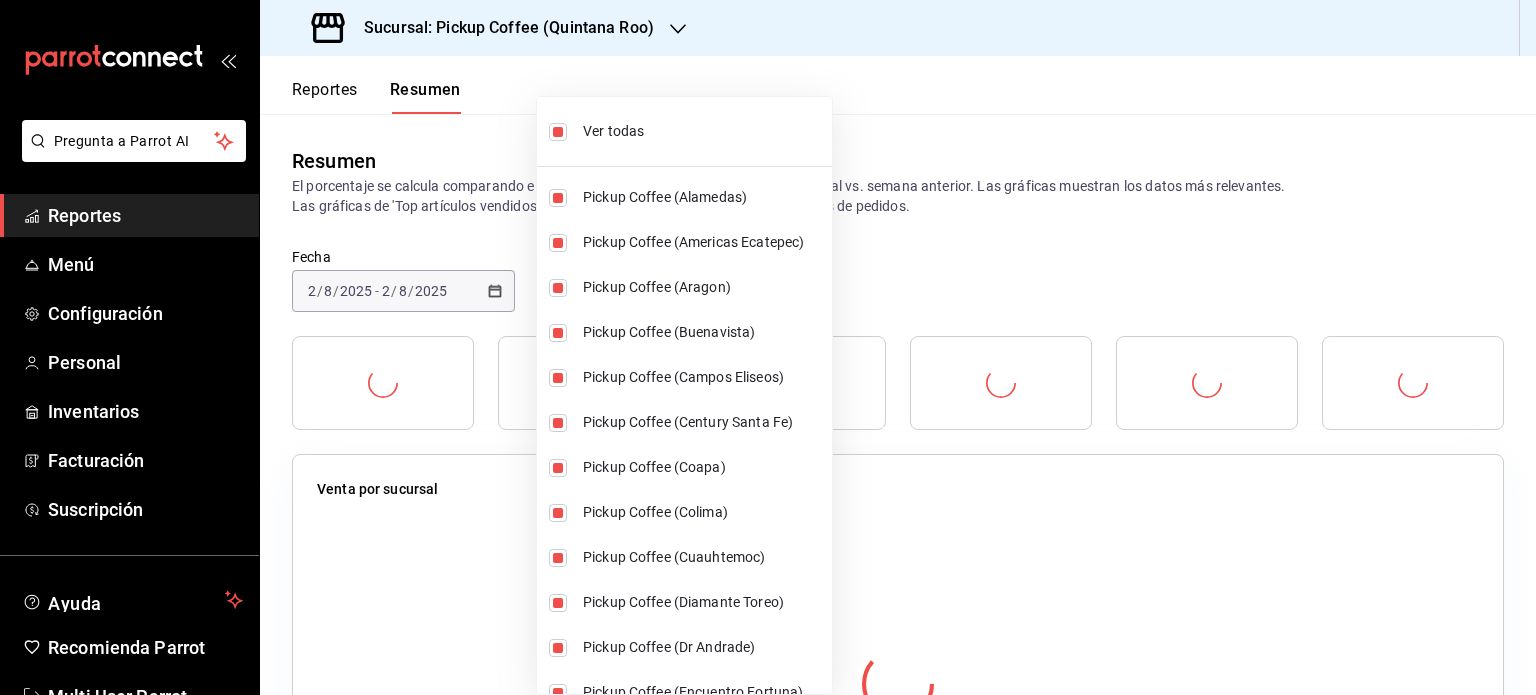 checkbox on "true" 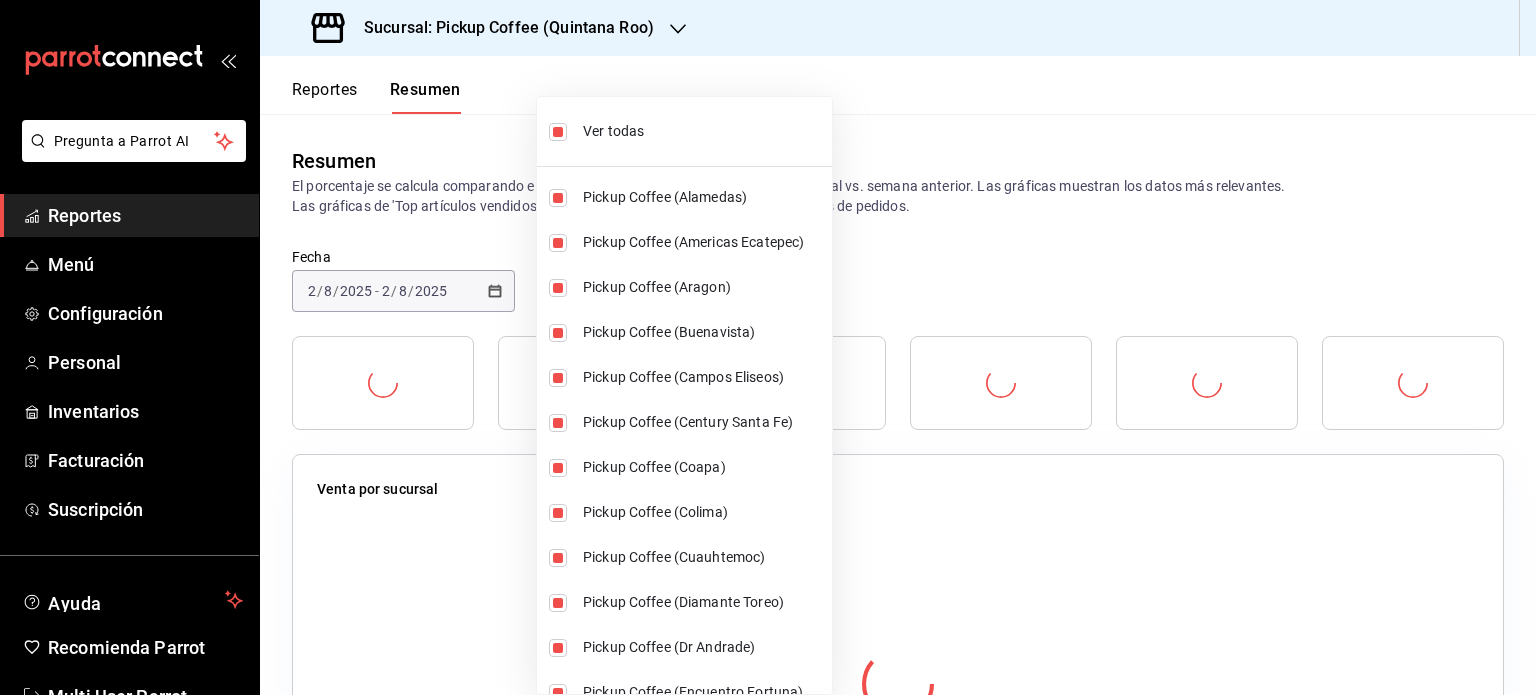 checkbox on "true" 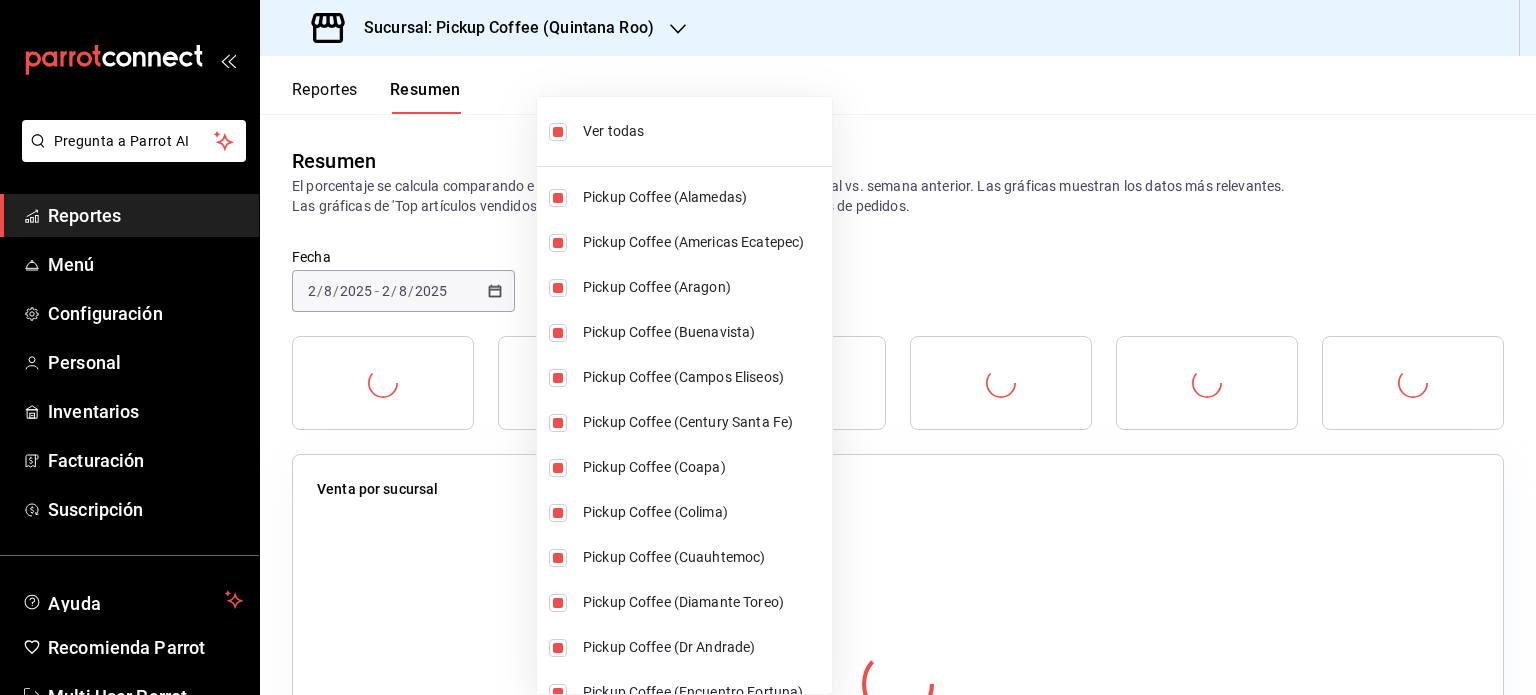checkbox on "true" 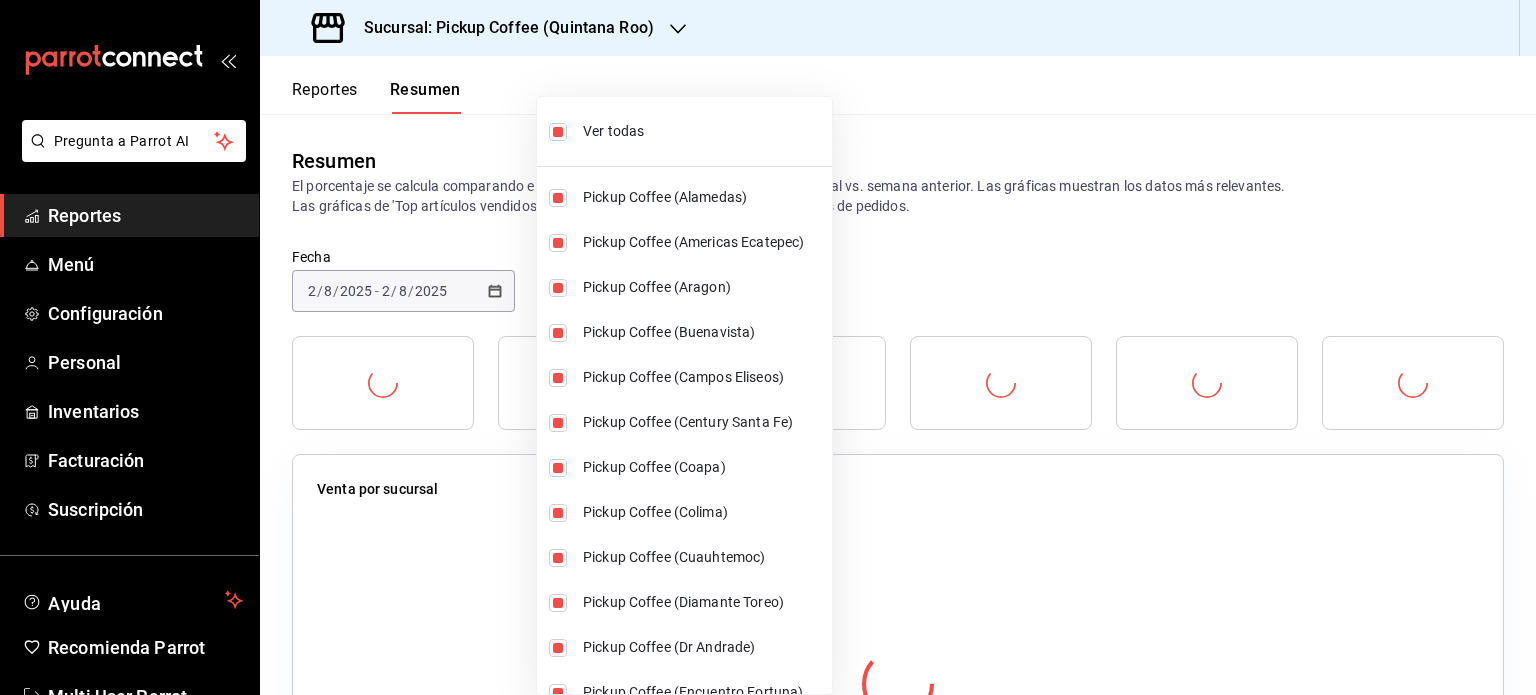checkbox on "true" 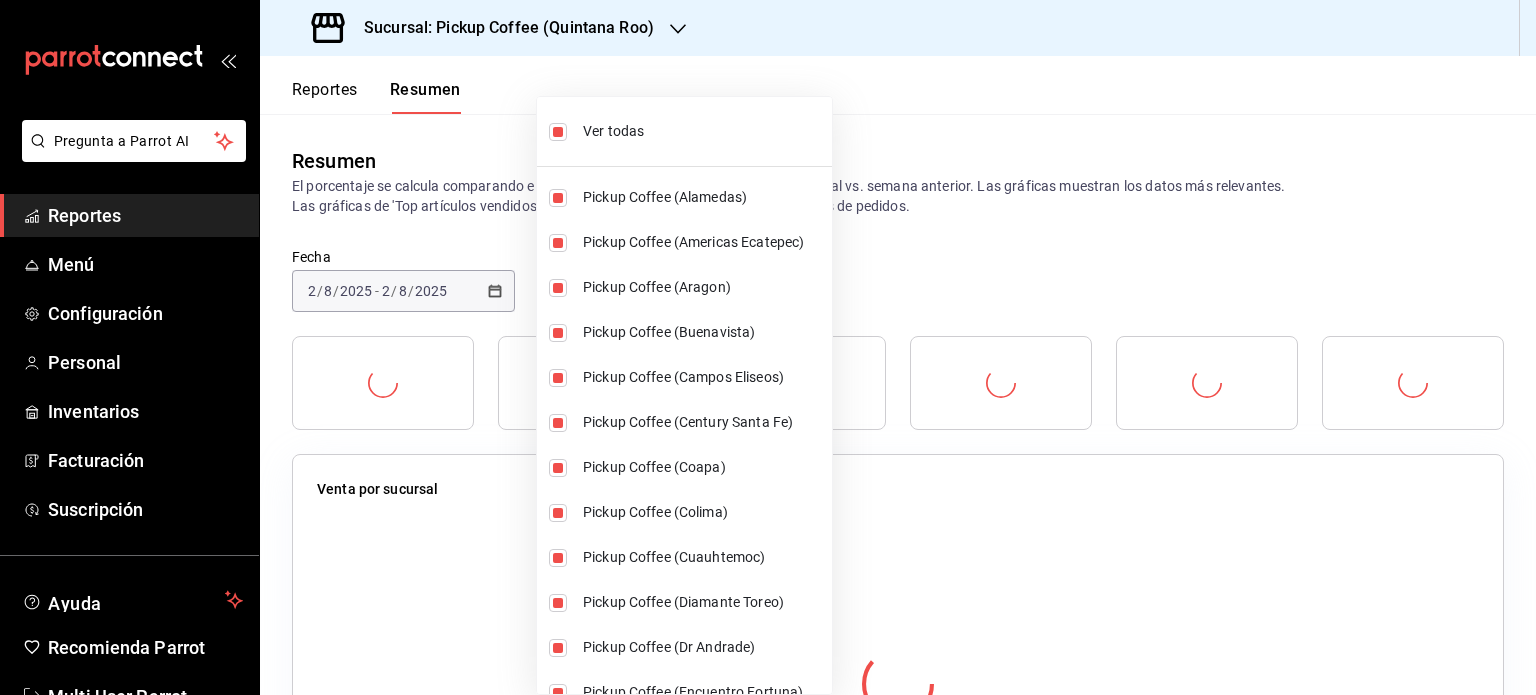 checkbox on "true" 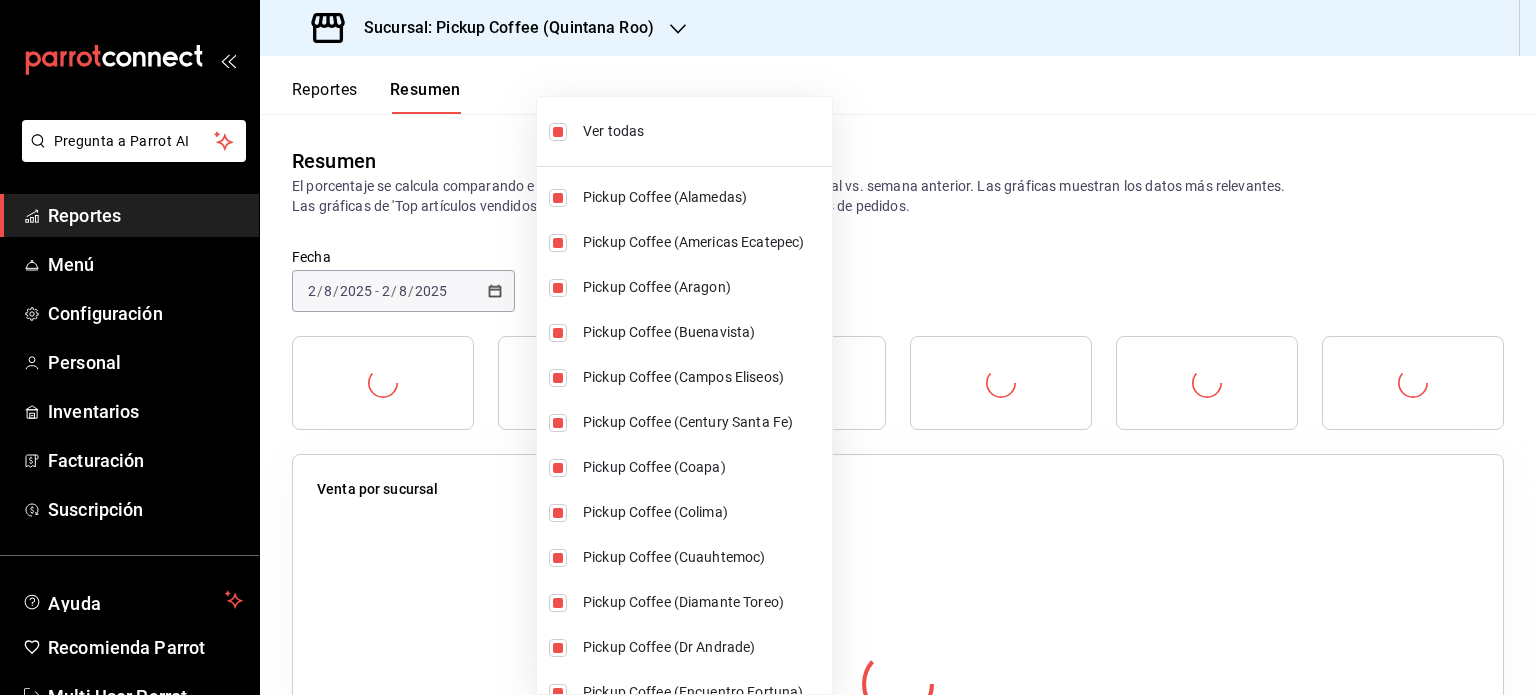 checkbox on "true" 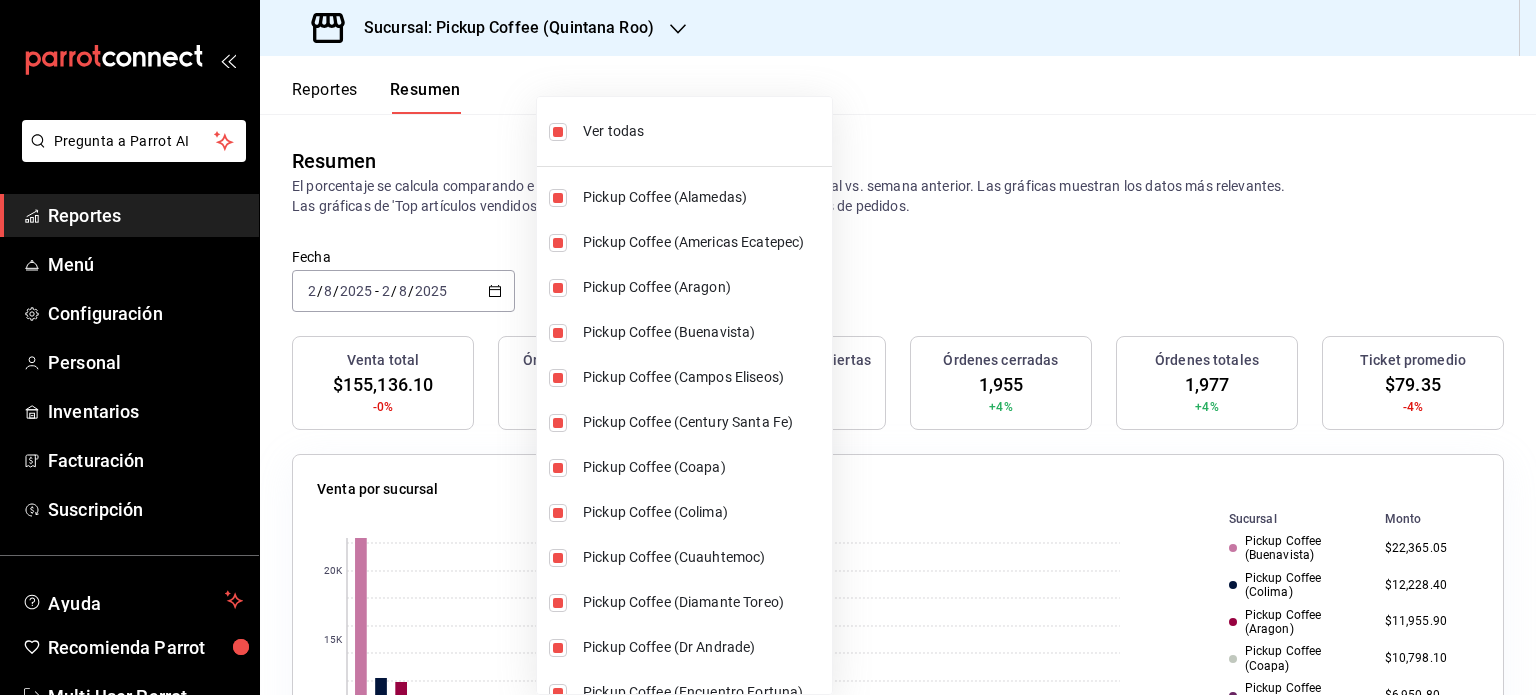 click at bounding box center [768, 347] 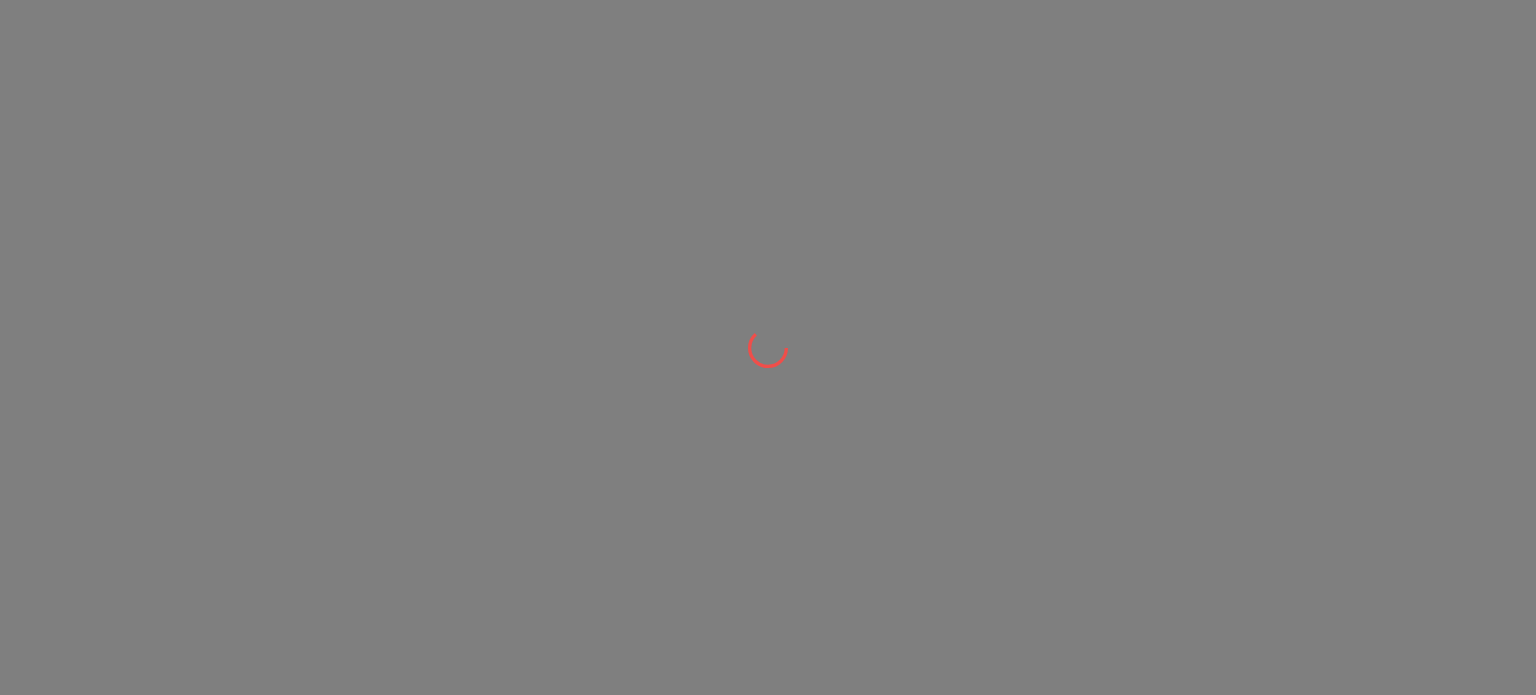 scroll, scrollTop: 0, scrollLeft: 0, axis: both 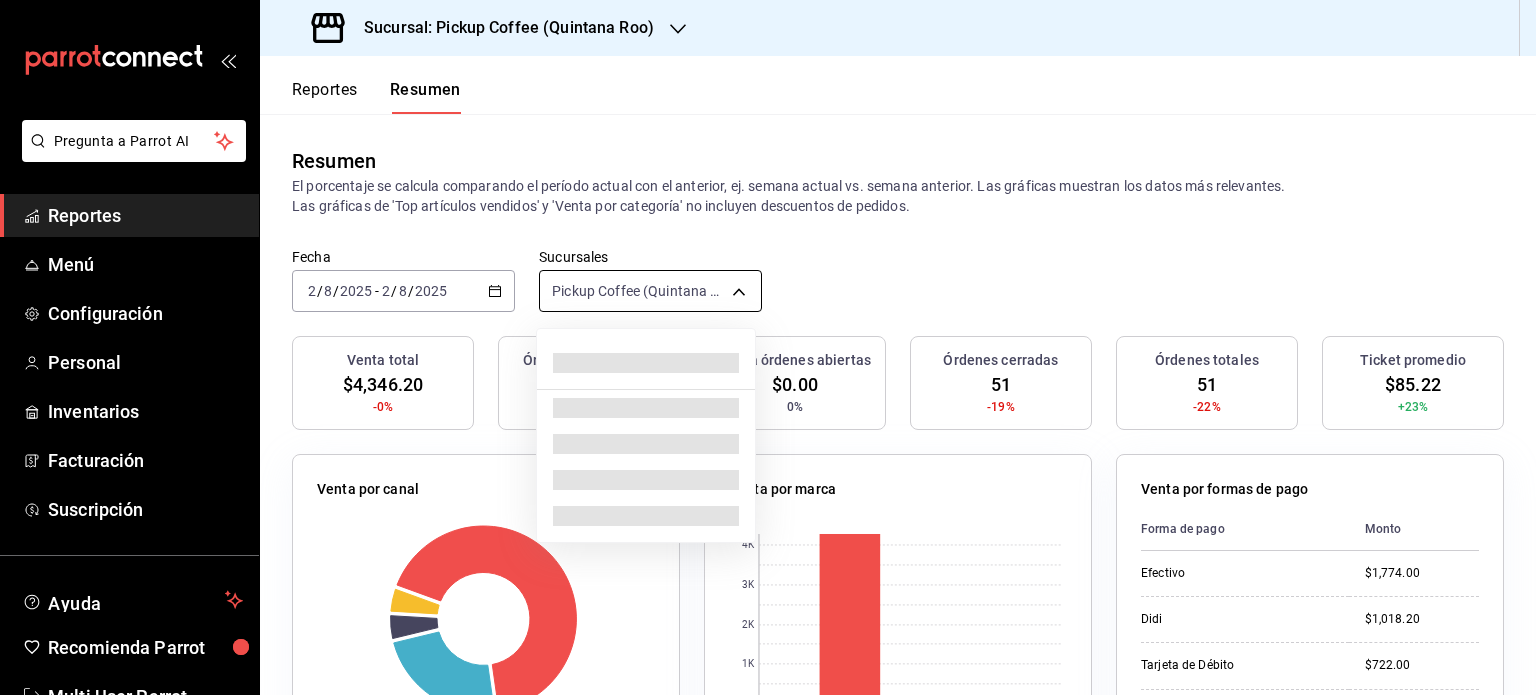 click on "Pregunta a Parrot AI Reportes   Menú   Configuración   Personal   Inventarios   Facturación   Suscripción   Ayuda Recomienda Parrot   Multi User Parrot   Sugerir nueva función   Sucursal: Pickup Coffee ([STATE]) Reportes Resumen Resumen El porcentaje se calcula comparando el período actual con el anterior, ej. semana actual vs. semana anterior. Las gráficas muestran los datos más relevantes.  Las gráficas de 'Top artículos vendidos' y 'Venta por categoría' no incluyen descuentos de pedidos. Fecha [DATE] [DATE] - [DATE] [DATE] Sucursales Pickup Coffee ([STATE]) [object Object] Venta total $4,346.20 -0% Órdenes abiertas 0 0% Venta órdenes abiertas $0.00 0% Órdenes cerradas 51 -19% Órdenes totales 51 -22% Ticket promedio $85.22 +23% Venta por canal Canal Porcentaje Monto Sucursal 68.4% $2,973.00 DiDi Food 23.43% $1,018.20 Uber Eats 4.14% $180.00 Rappi 4.03% $175.00 Venta por marca  0 1K 2K 3K 4K Marca Monto Pickup Coffee - [STATE] $4,280.20 $66.00 Forma de pago" at bounding box center [768, 347] 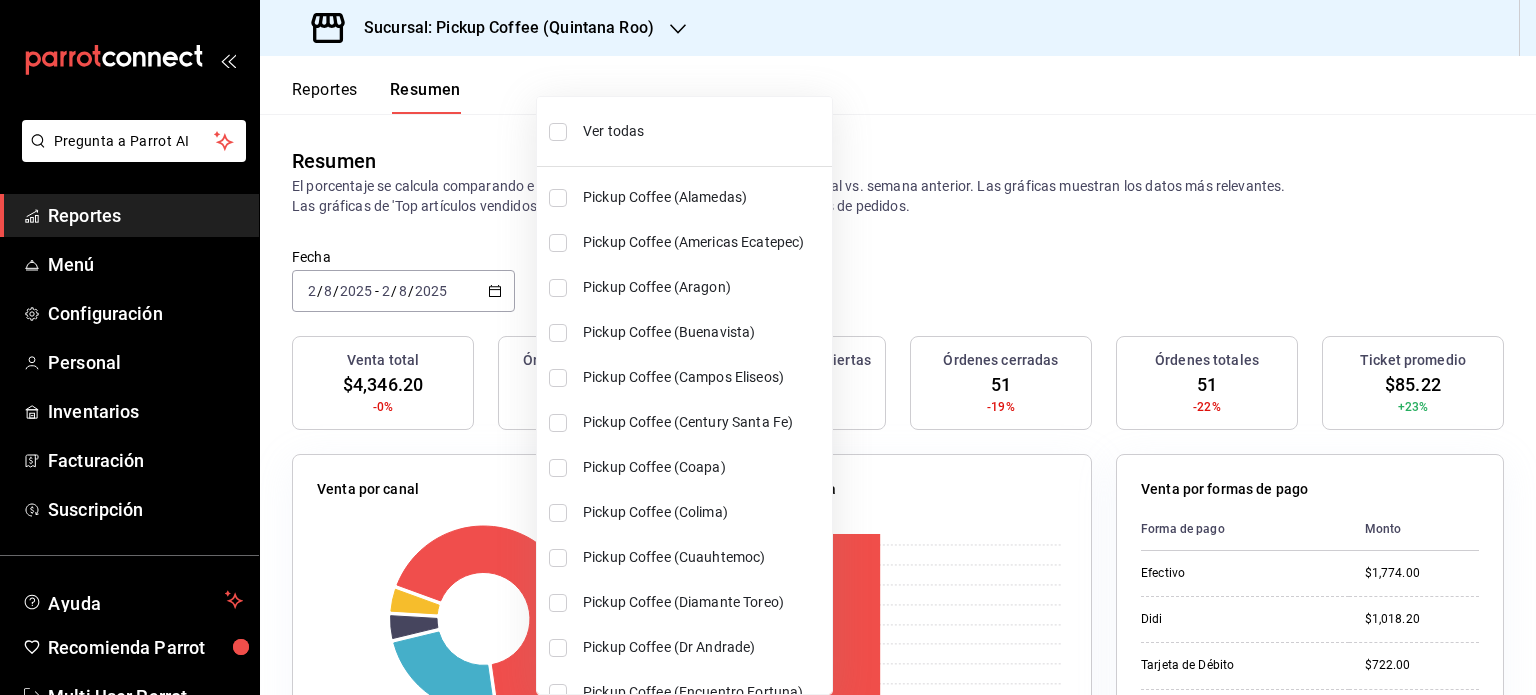 click on "Ver todas" at bounding box center (703, 131) 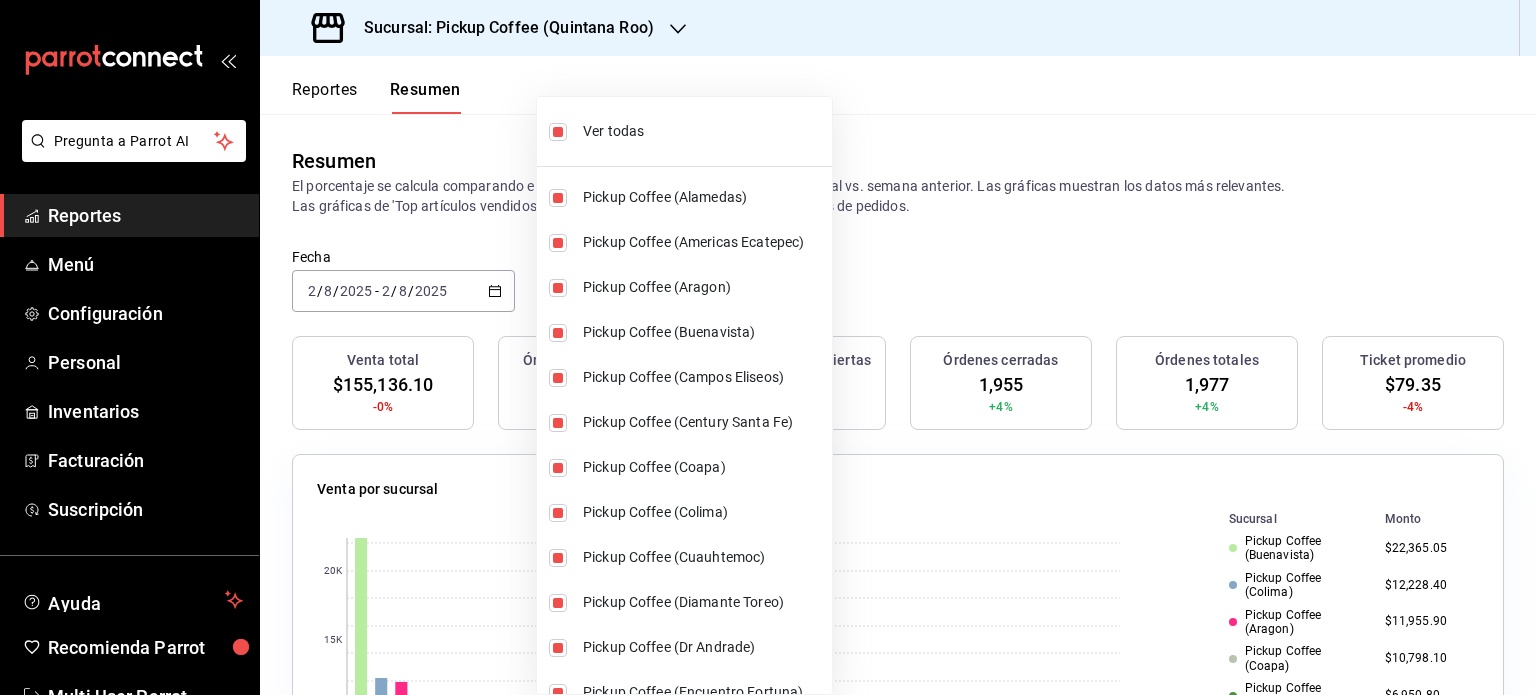 click at bounding box center [768, 347] 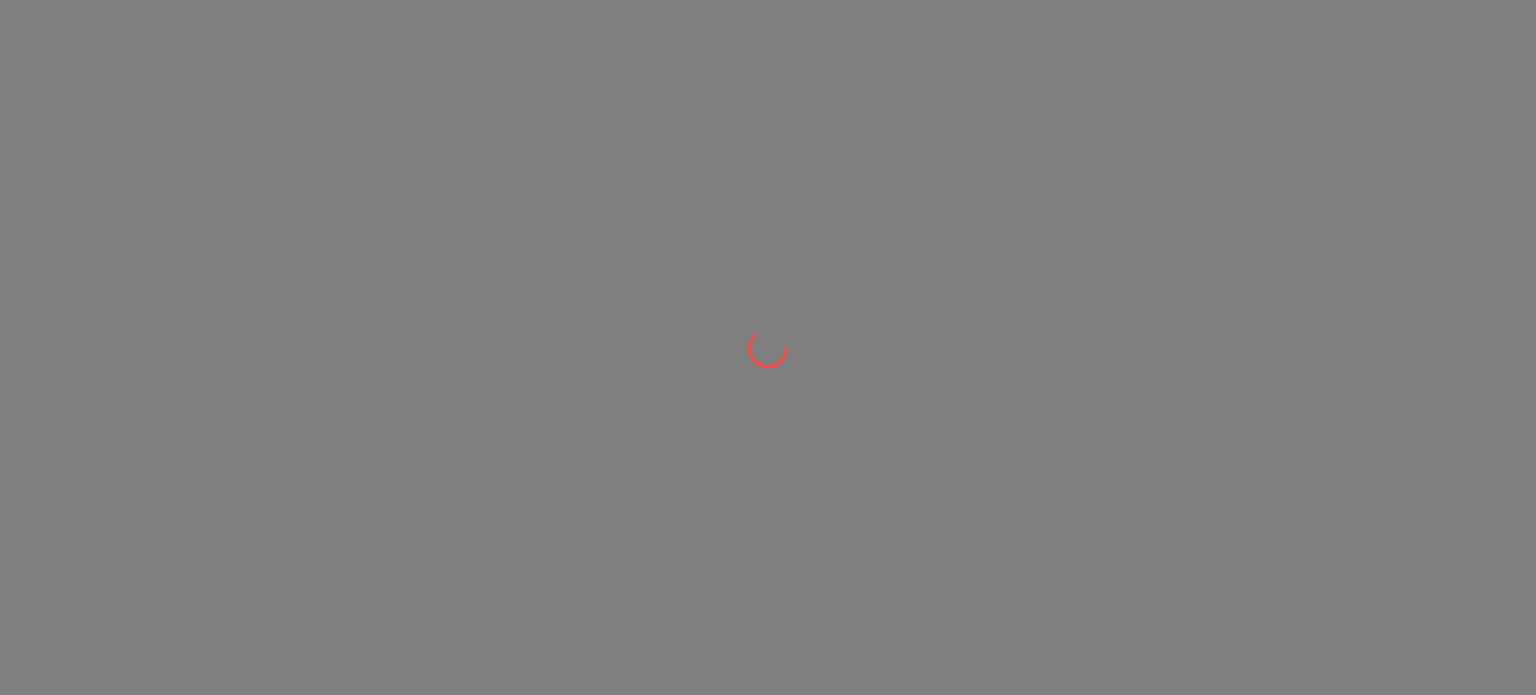 scroll, scrollTop: 0, scrollLeft: 0, axis: both 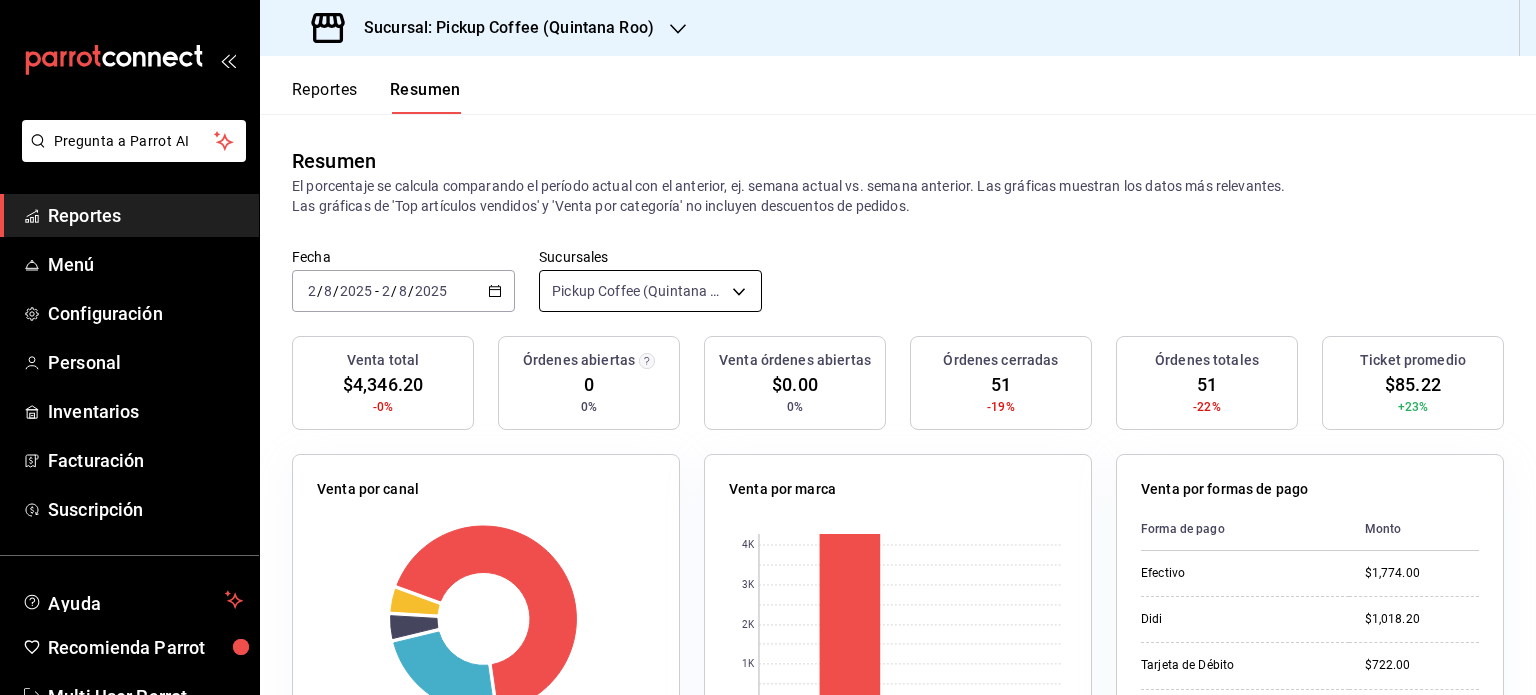 click on "Pregunta a Parrot AI Reportes   Menú   Configuración   Personal   Inventarios   Facturación   Suscripción   Ayuda Recomienda Parrot   Multi User Parrot   Sugerir nueva función   Sucursal: Pickup Coffee ([STATE]) Reportes Resumen Resumen El porcentaje se calcula comparando el período actual con el anterior, ej. semana actual vs. semana anterior. Las gráficas muestran los datos más relevantes.  Las gráficas de 'Top artículos vendidos' y 'Venta por categoría' no incluyen descuentos de pedidos. Fecha [DATE] 2 / 8 / [DATE] - [DATE] 2 / 8 / [DATE] Sucursales Pickup Coffee ([STATE]) [object Object] Venta total $4,346.20 -0% Órdenes abiertas 0 0% Venta órdenes abiertas $0.00 0% Órdenes cerradas 51 -19% Órdenes totales 51 -22% Ticket promedio $85.22 +23% Venta por canal Canal Porcentaje Monto Sucursal 68.4% $2,973.00 DiDi Food 23.43% $1,018.20 Uber Eats 4.14% $180.00 Rappi 4.03% $175.00 Venta por marca  0 1K 2K 3K 4K Marca Monto Pickup Coffee - [STATE] $4,280.20 $66.00 Forma de pago" at bounding box center [768, 347] 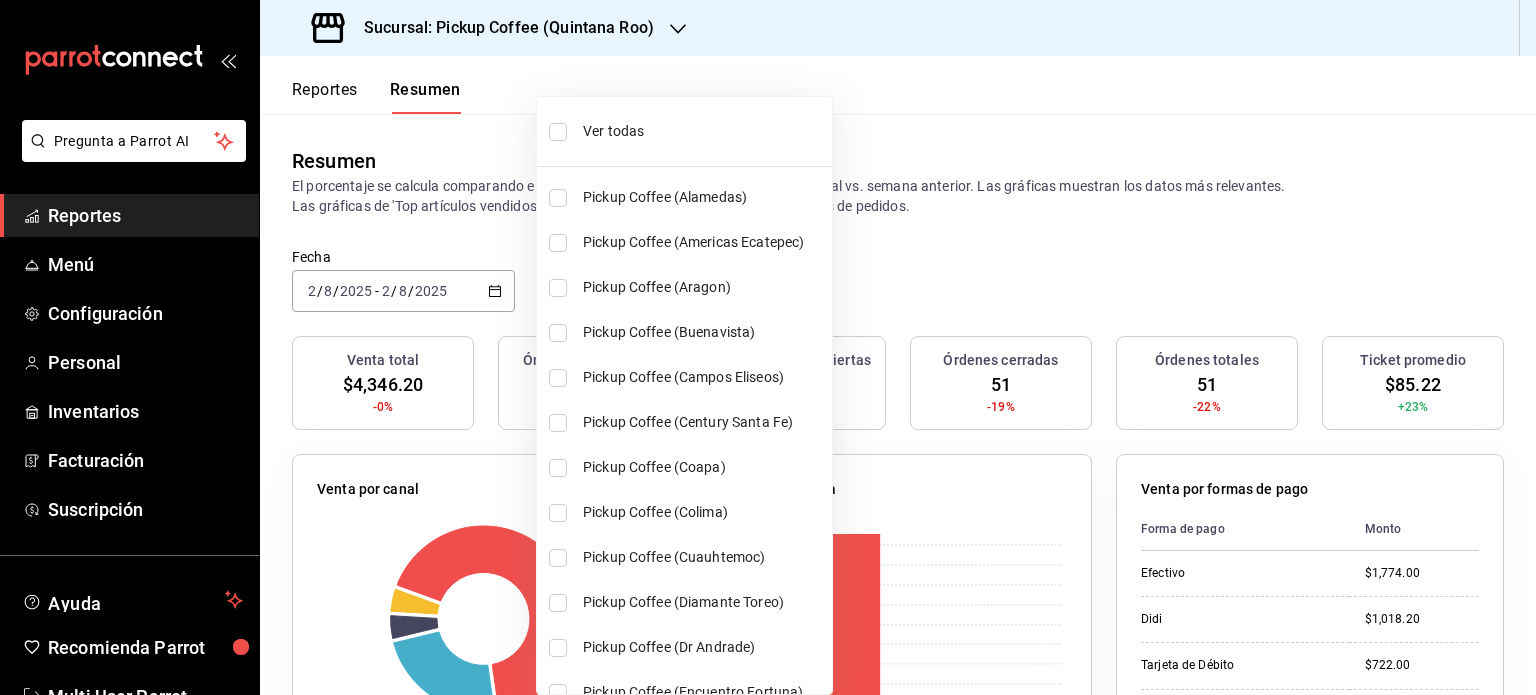 click on "Ver todas" at bounding box center (703, 131) 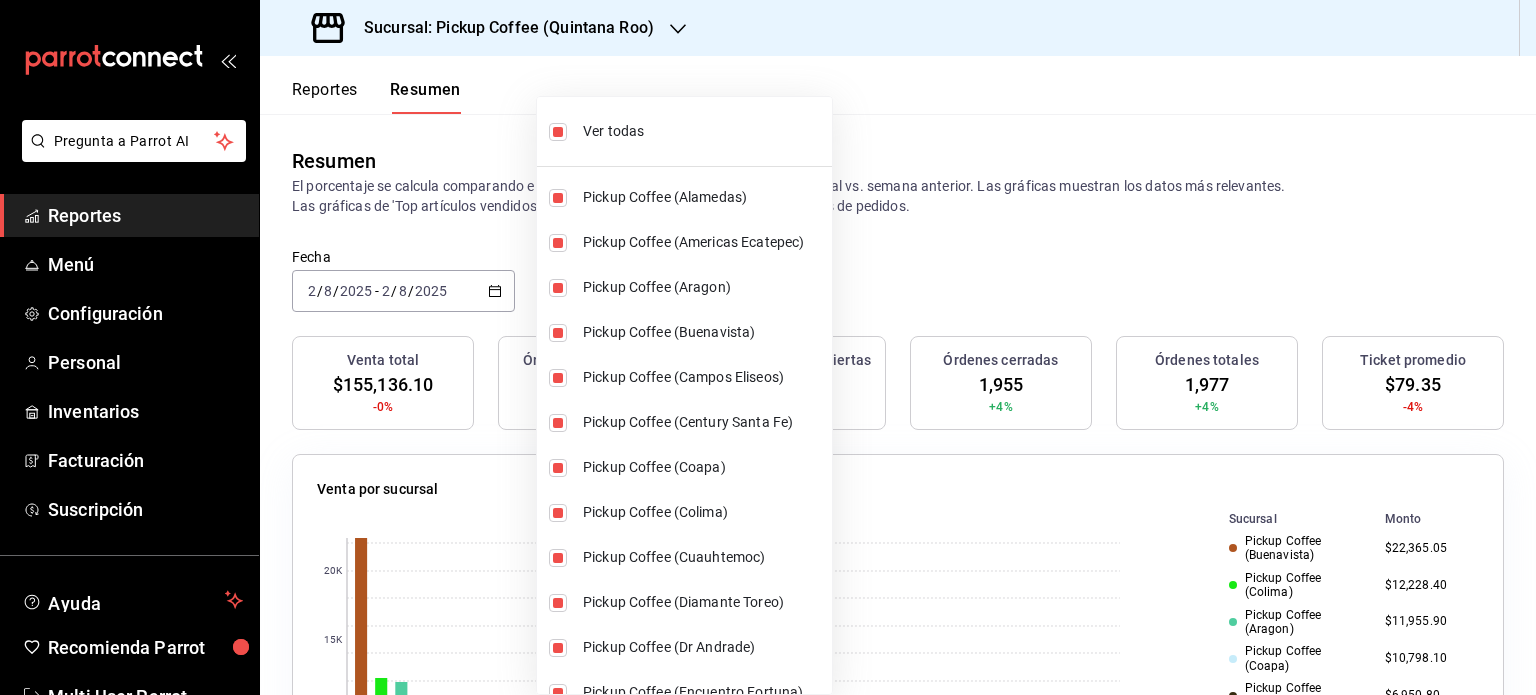 click at bounding box center [768, 347] 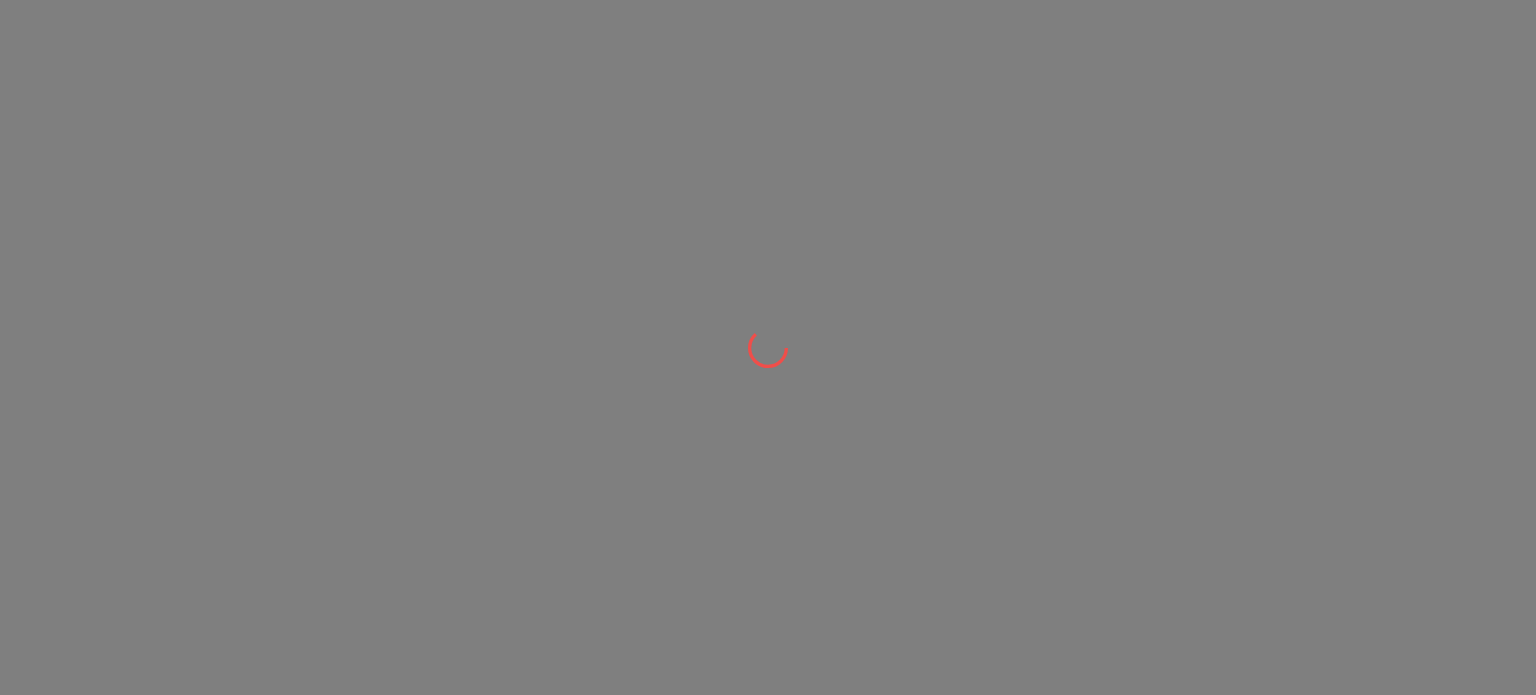 scroll, scrollTop: 0, scrollLeft: 0, axis: both 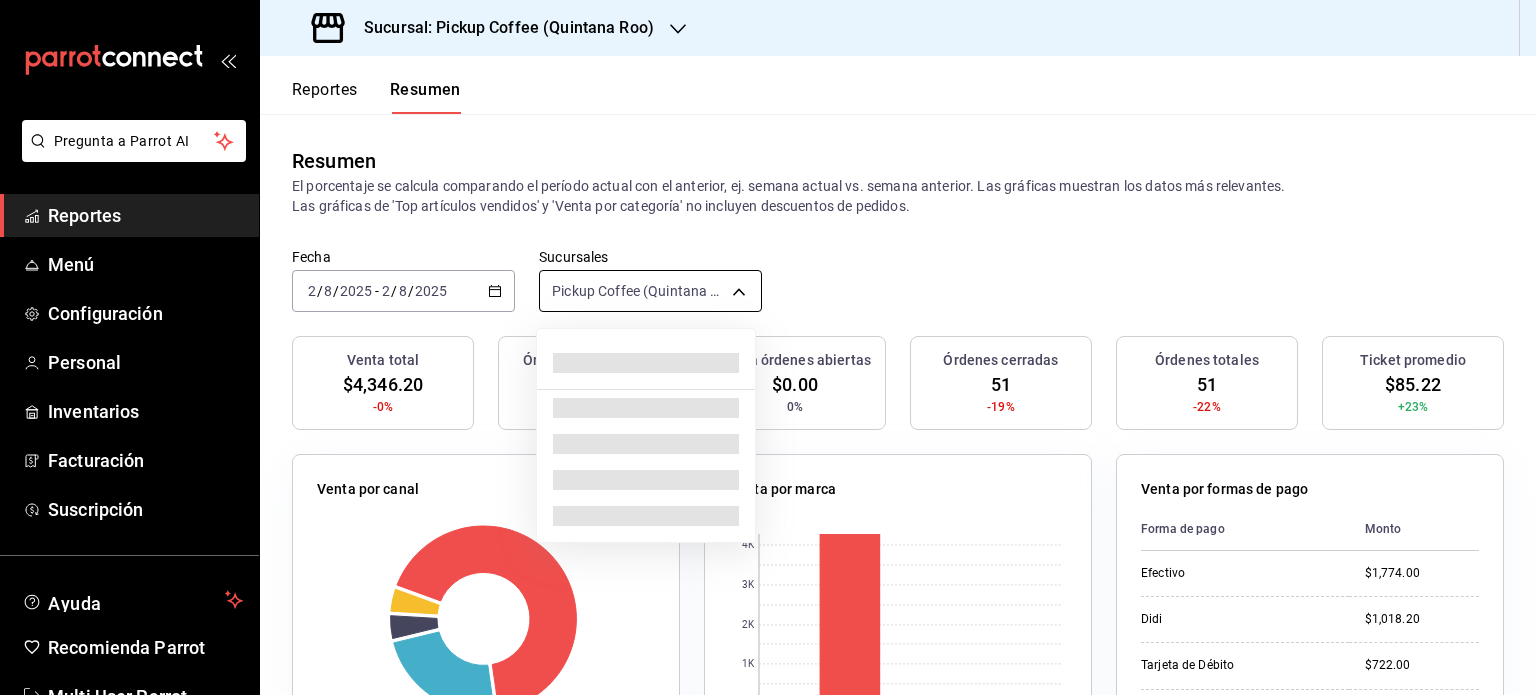 click on "Pregunta a Parrot AI Reportes   Menú   Configuración   Personal   Inventarios   Facturación   Suscripción   Ayuda Recomienda Parrot   Multi User Parrot   Sugerir nueva función   Sucursal: Pickup Coffee ([STATE]) Reportes Resumen Resumen El porcentaje se calcula comparando el período actual con el anterior, ej. semana actual vs. semana anterior. Las gráficas muestran los datos más relevantes.  Las gráficas de 'Top artículos vendidos' y 'Venta por categoría' no incluyen descuentos de pedidos. Fecha [DATE] 2 / 8 / [DATE] - [DATE] 2 / 8 / [DATE] Sucursales Pickup Coffee ([STATE]) [object Object] Venta total $4,346.20 -0% Órdenes abiertas 0 0% Venta órdenes abiertas $0.00 0% Órdenes cerradas 51 -19% Órdenes totales 51 -22% Ticket promedio $85.22 +23% Venta por canal Canal Porcentaje Monto Sucursal 68.4% $2,973.00 DiDi Food 23.43% $1,018.20 Uber Eats 4.14% $180.00 Rappi 4.03% $175.00 Venta por marca  0 1K 2K 3K 4K Marca Monto Pickup Coffee - [STATE] $4,280.20 $66.00 Forma de pago" at bounding box center [768, 347] 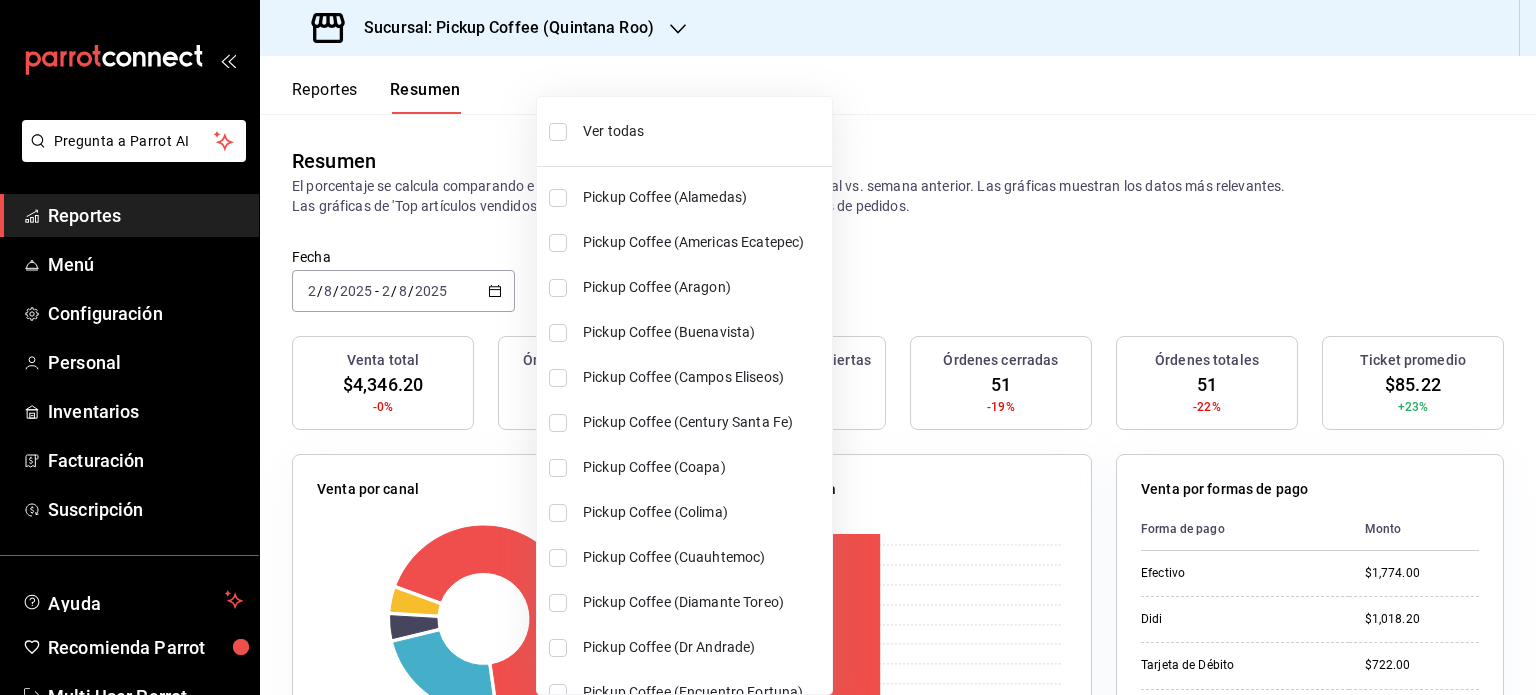 click on "Ver todas" at bounding box center [703, 131] 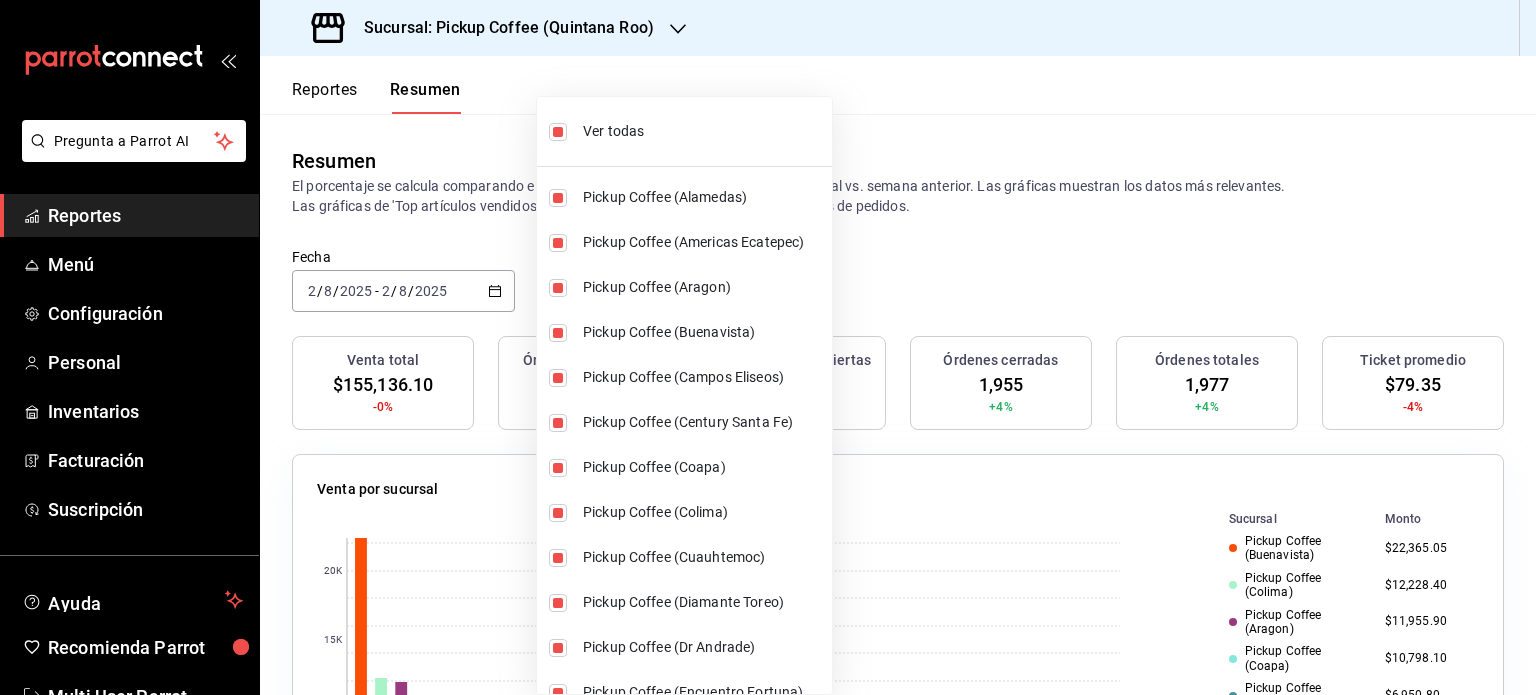 click at bounding box center (768, 347) 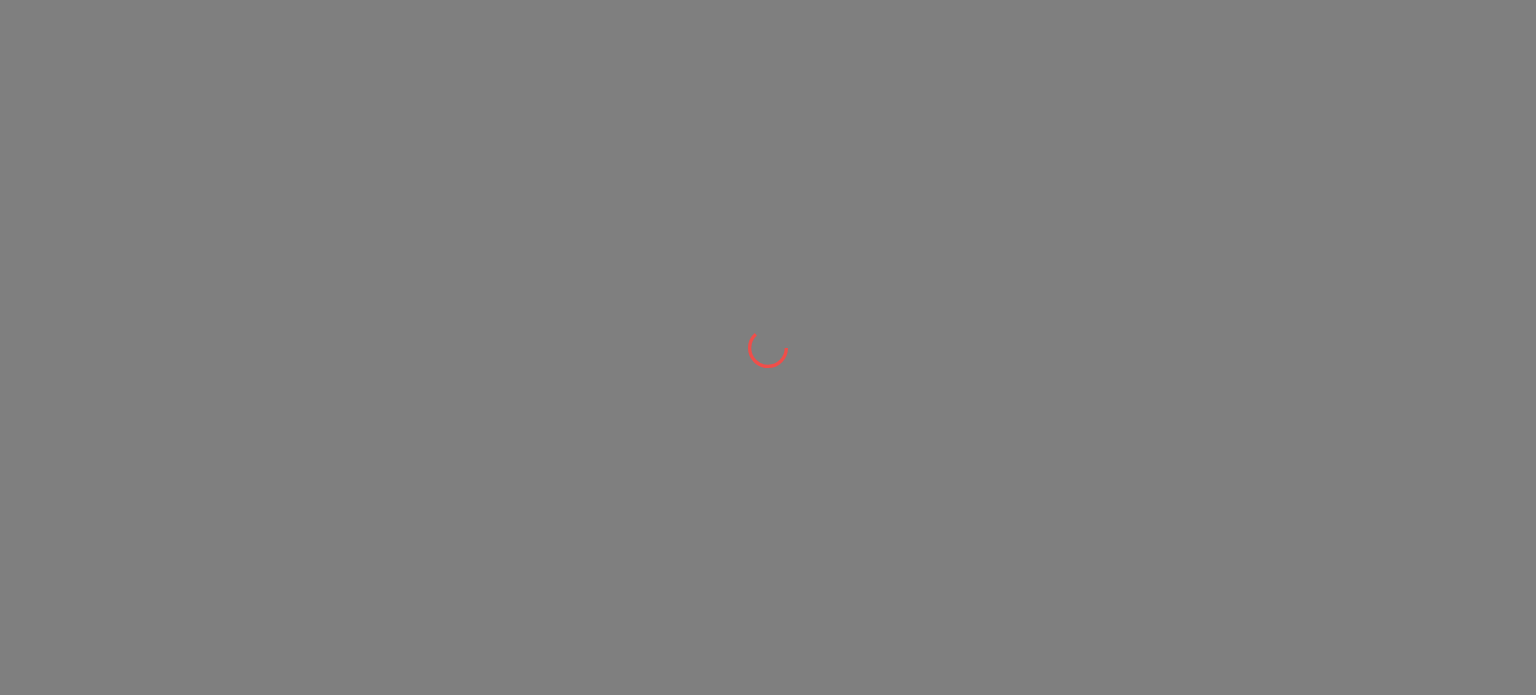 scroll, scrollTop: 0, scrollLeft: 0, axis: both 